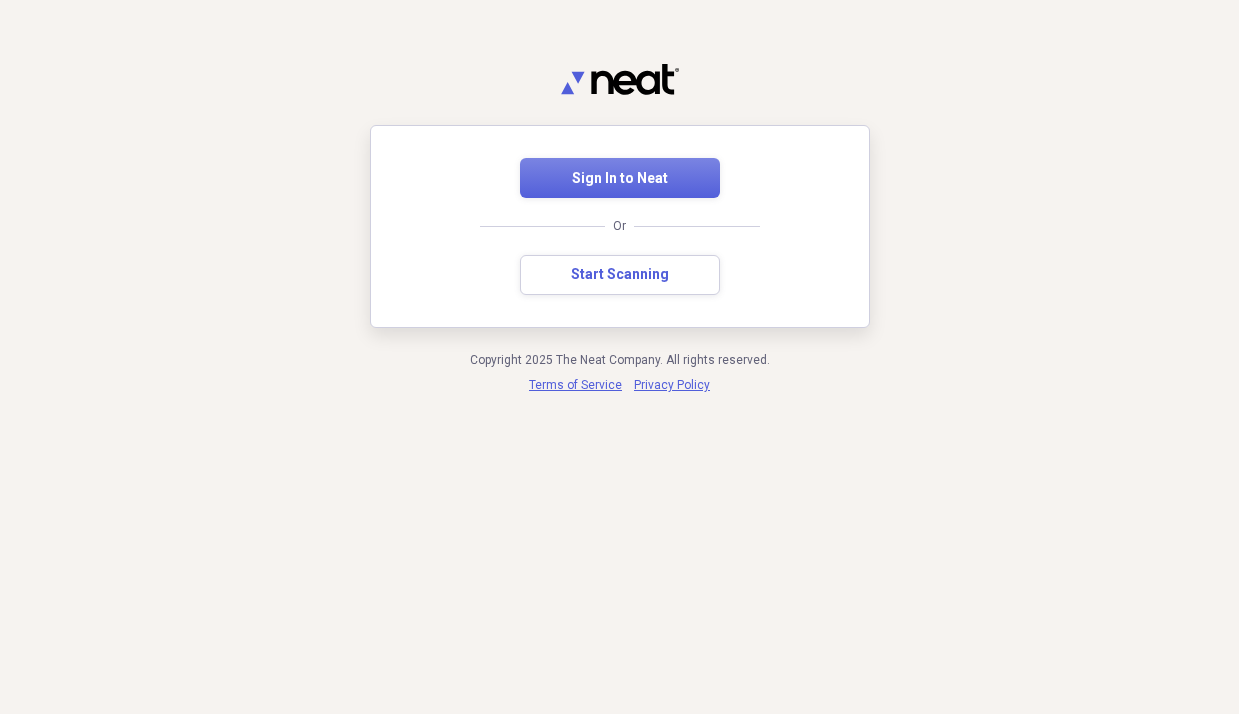 scroll, scrollTop: 0, scrollLeft: 0, axis: both 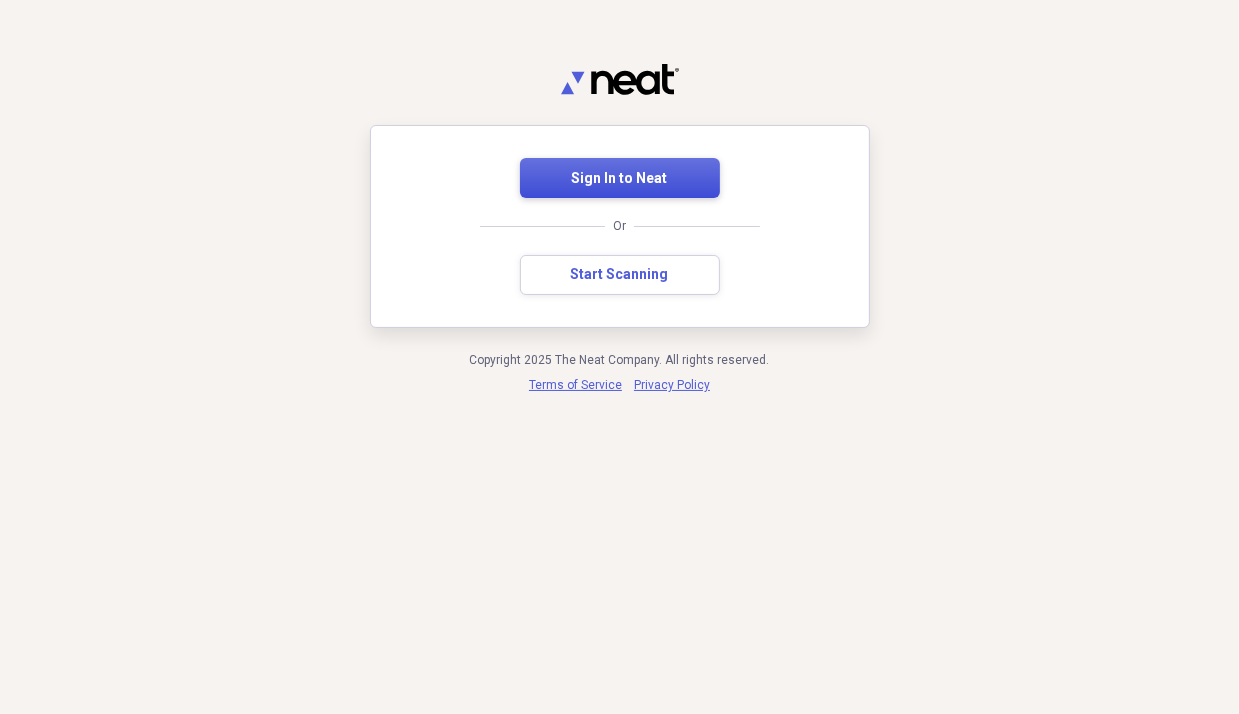 click on "Sign In to Neat" at bounding box center [620, 179] 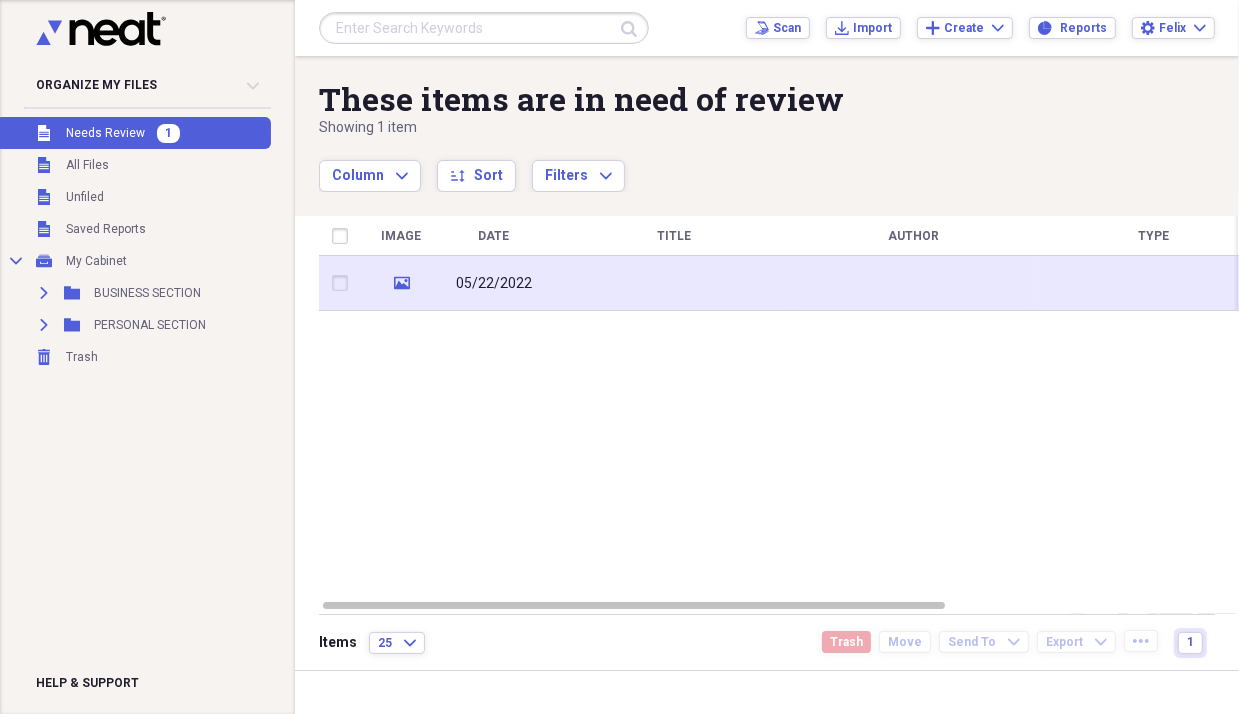 click at bounding box center (674, 283) 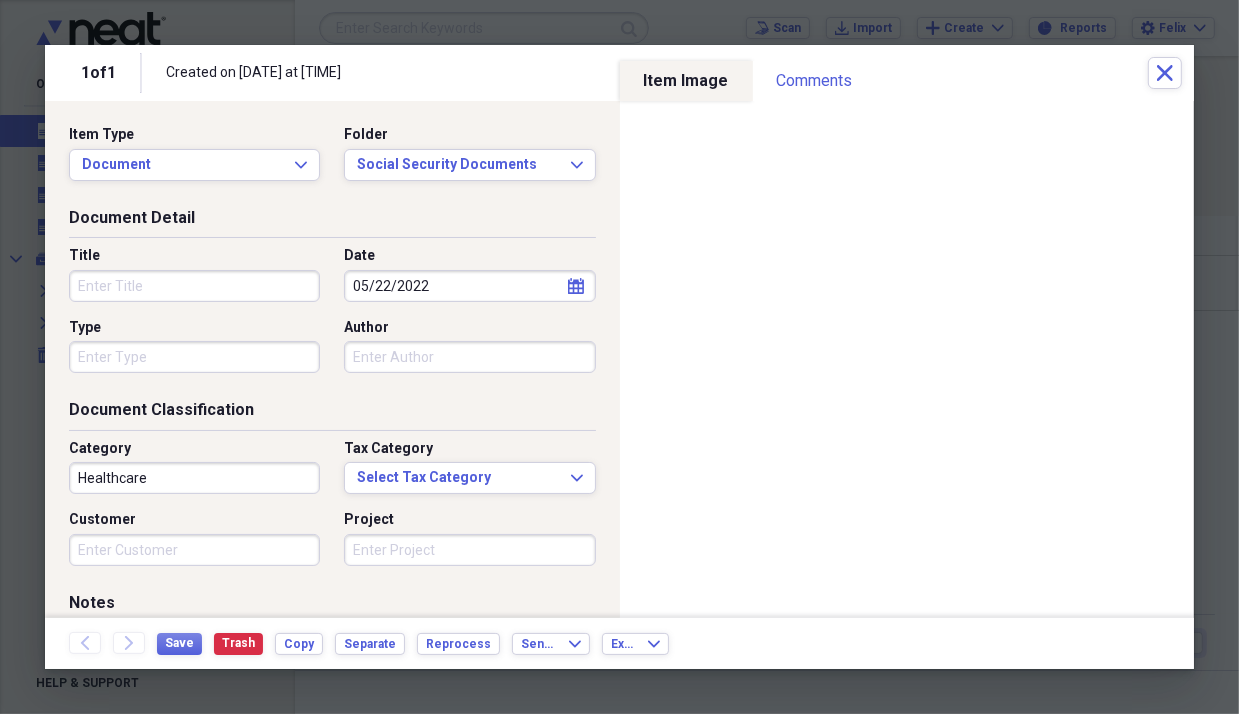 click on "Title" at bounding box center (194, 286) 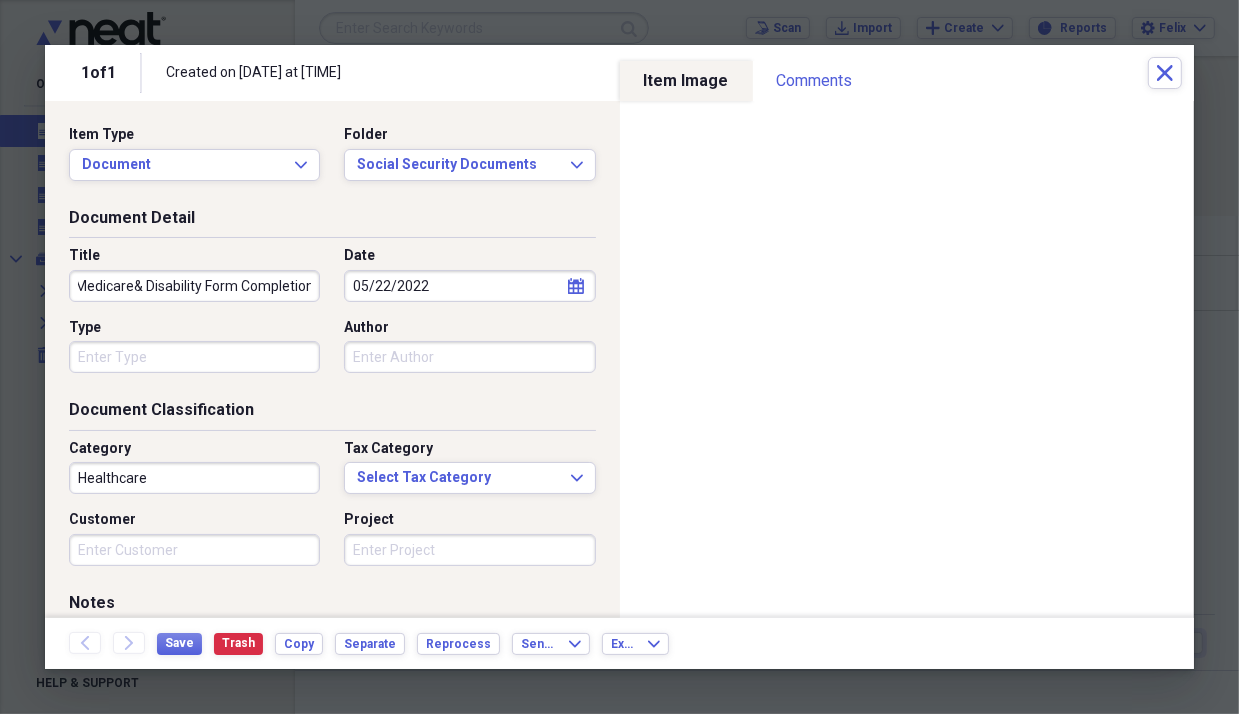 scroll, scrollTop: 0, scrollLeft: 42, axis: horizontal 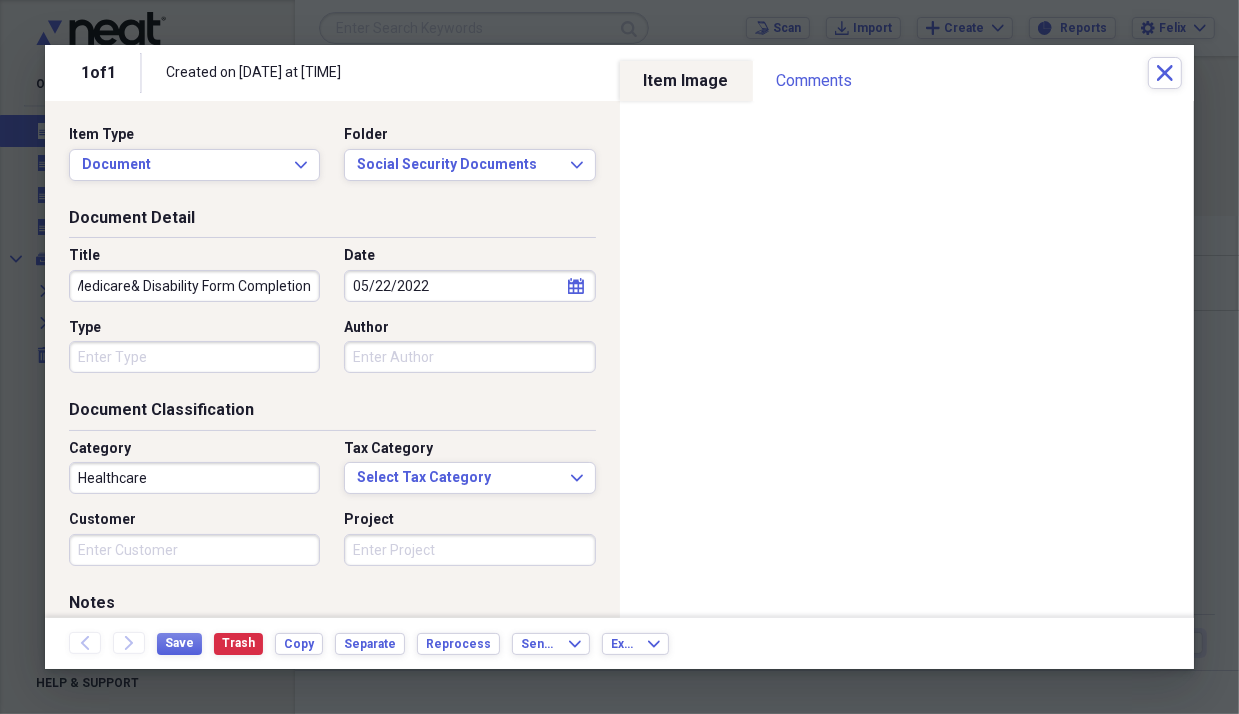 type on "SSA Medicare& Disability Form Completion" 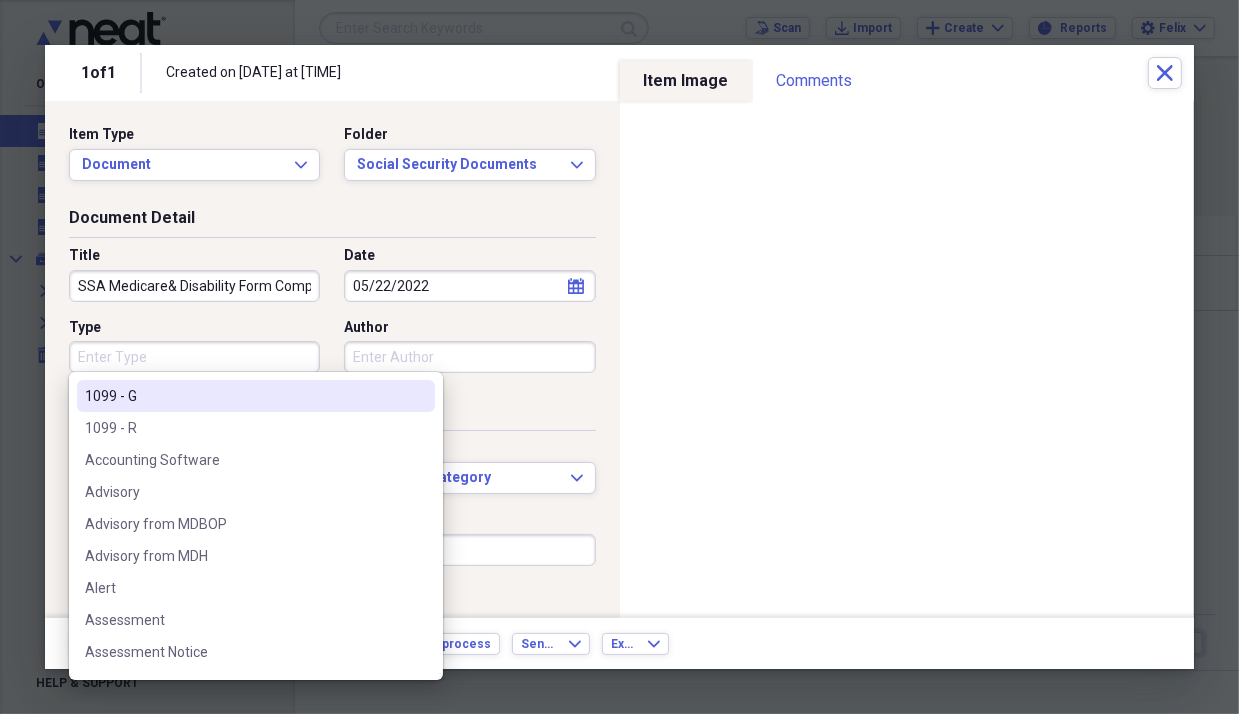 click on "Type" at bounding box center (194, 357) 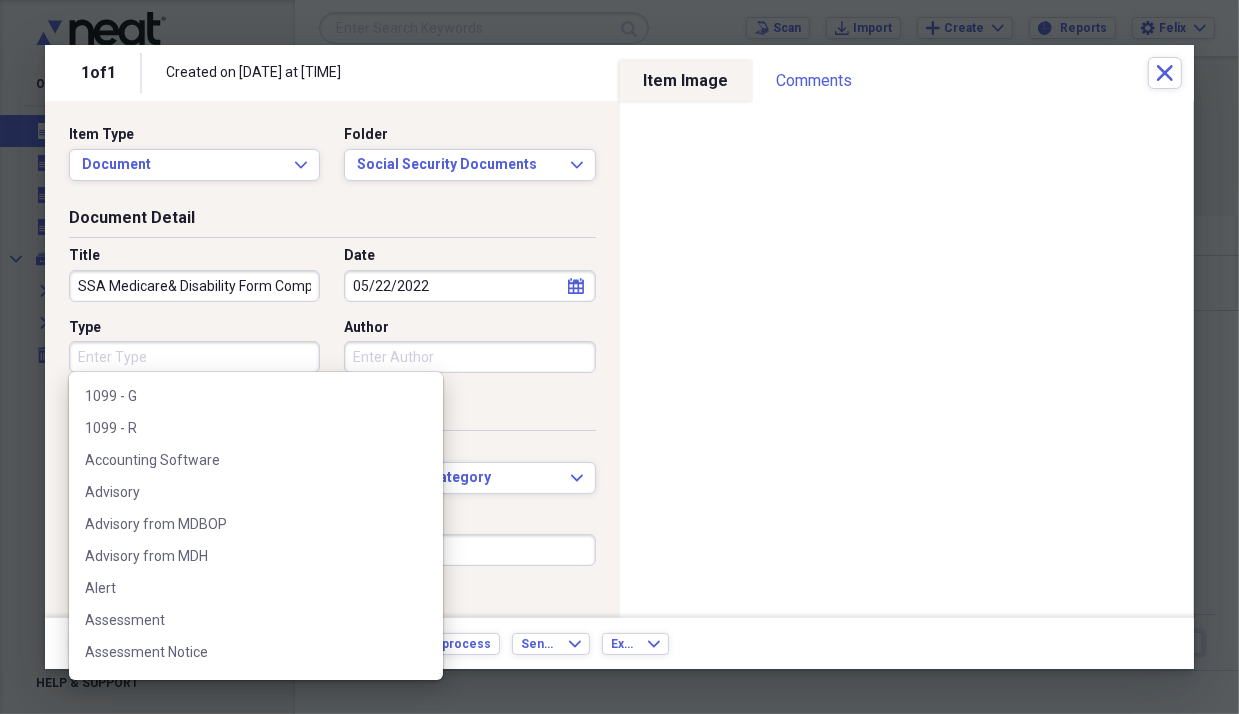 scroll, scrollTop: 0, scrollLeft: 0, axis: both 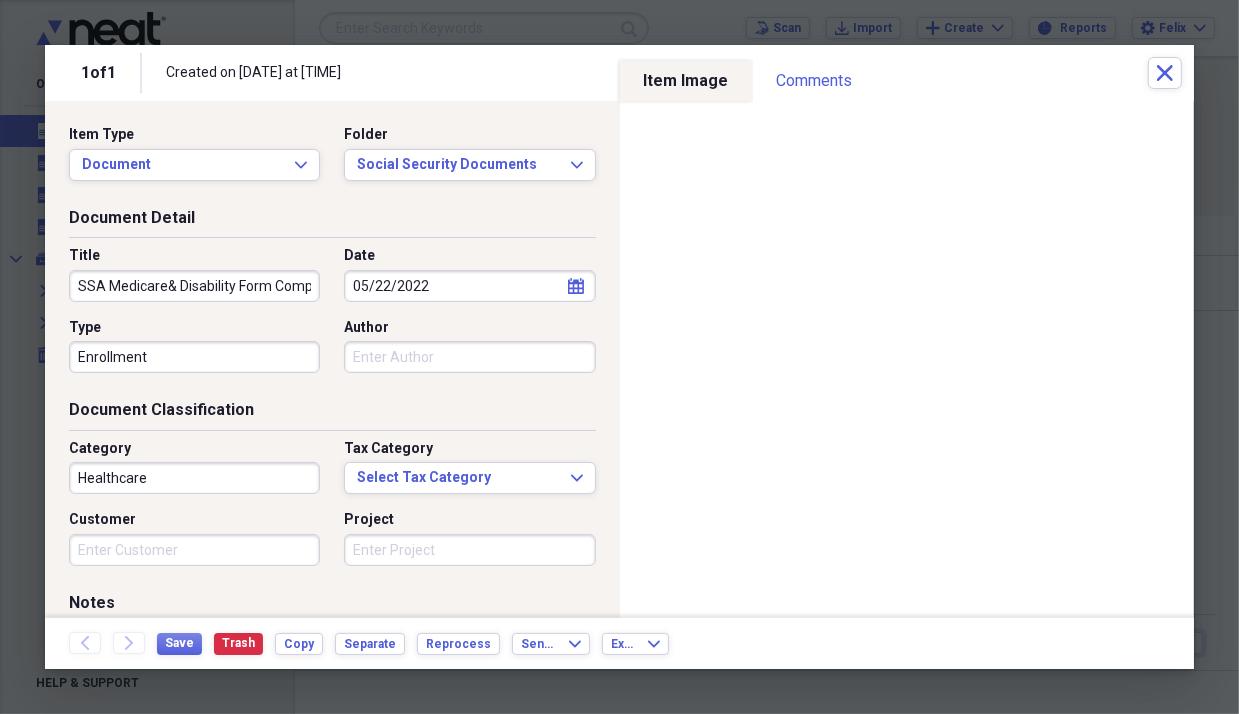 type on "Enrollment" 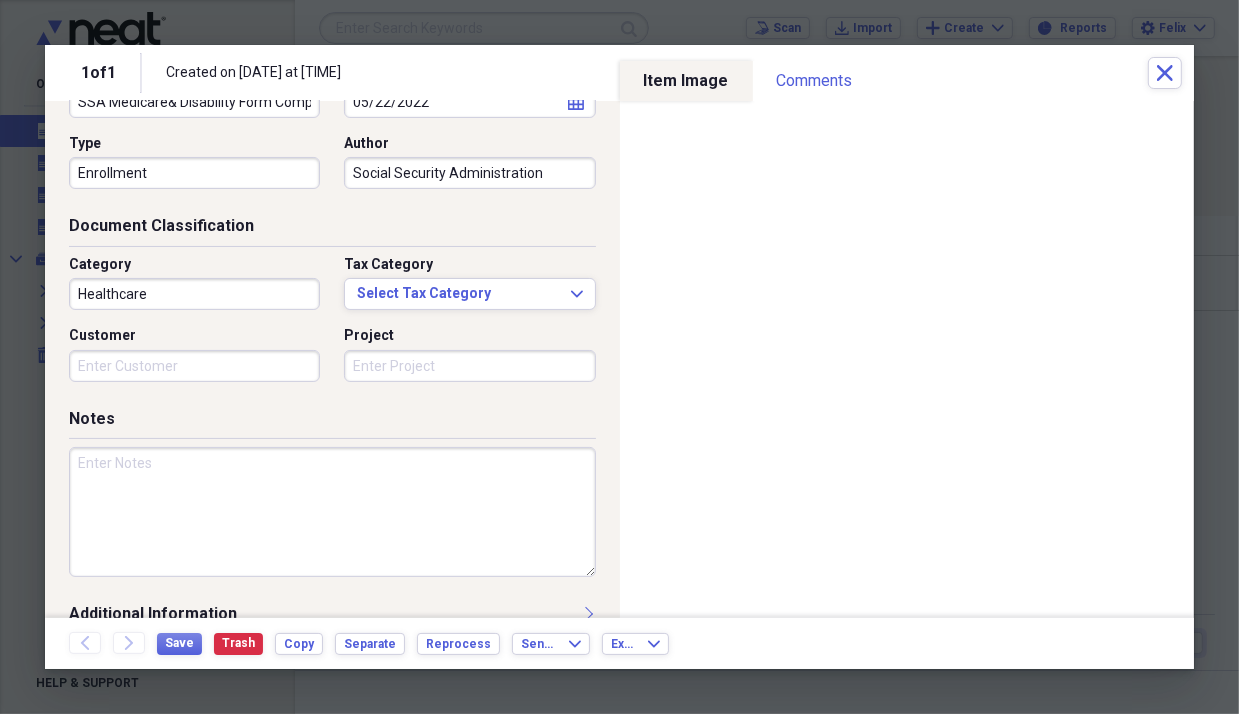 scroll, scrollTop: 200, scrollLeft: 0, axis: vertical 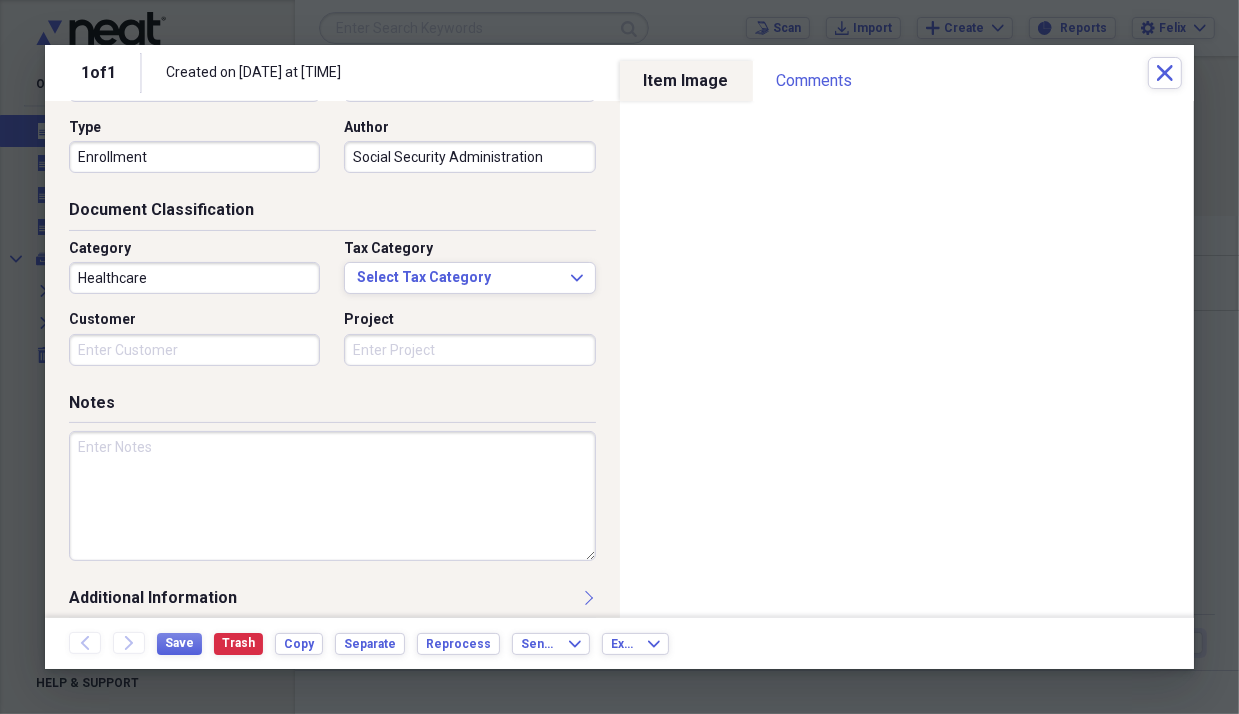 type on "Social Security Administration" 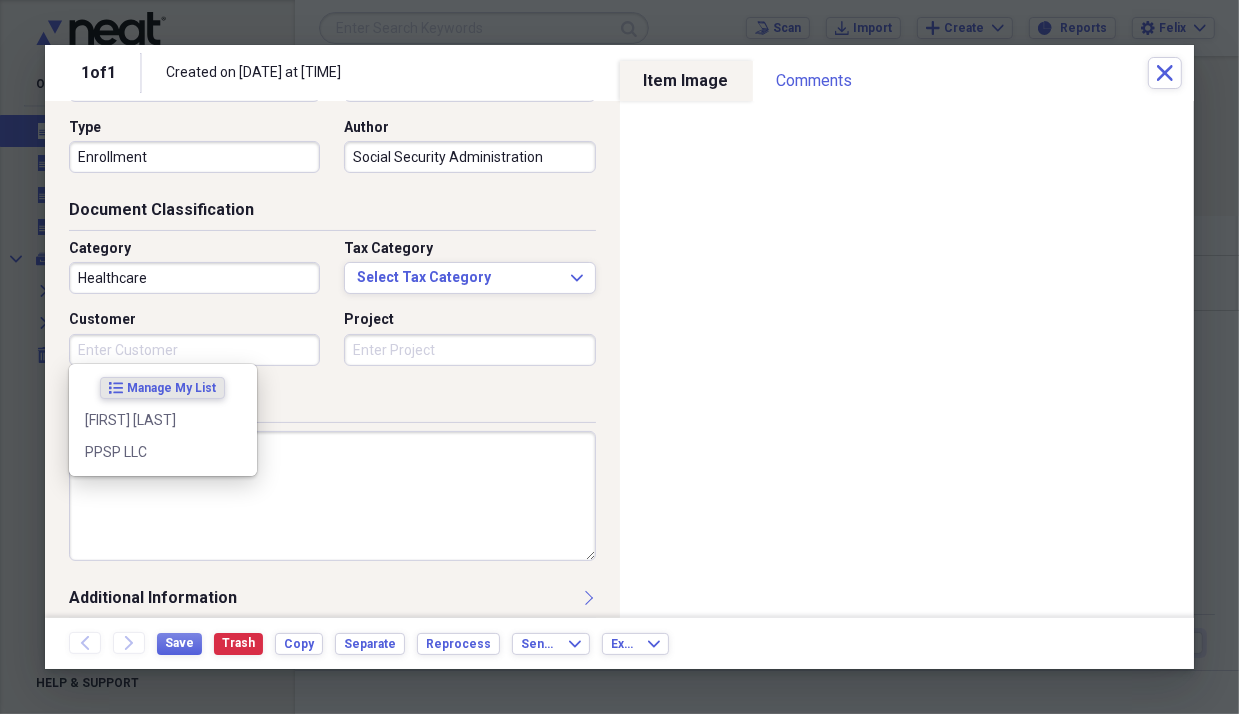 click on "Customer" at bounding box center (194, 350) 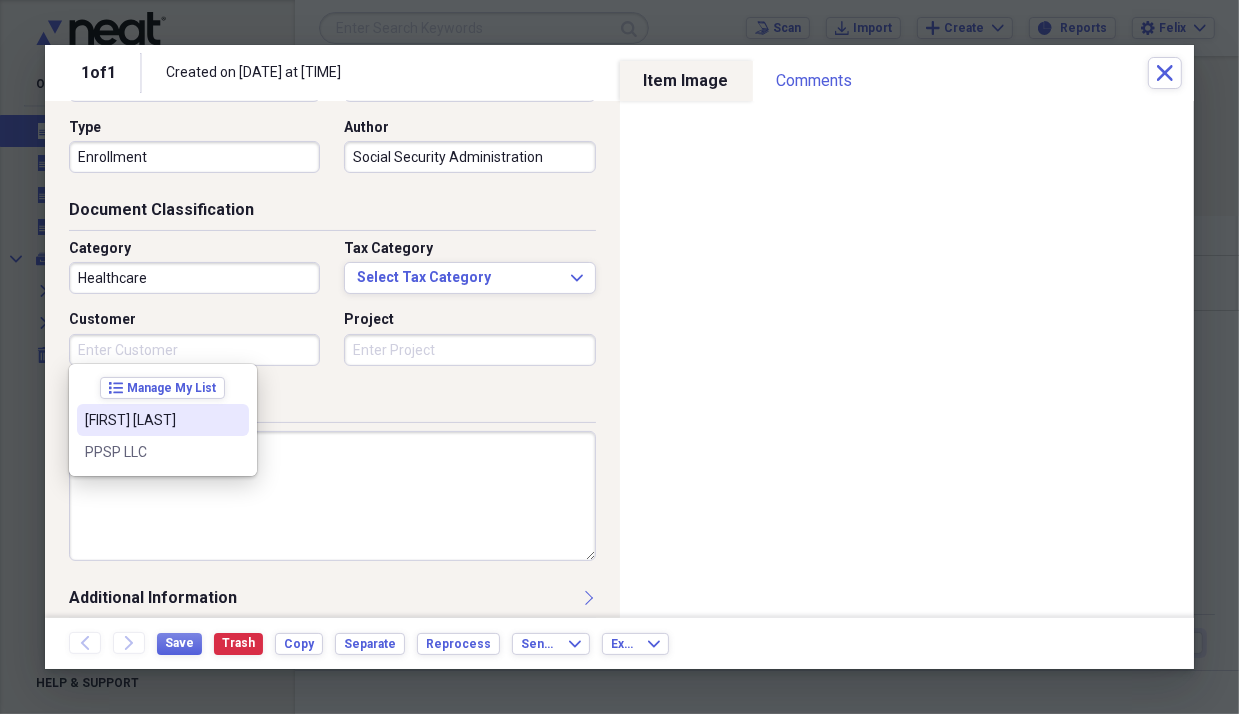 click on "[FIRST] [LAST]" at bounding box center [151, 420] 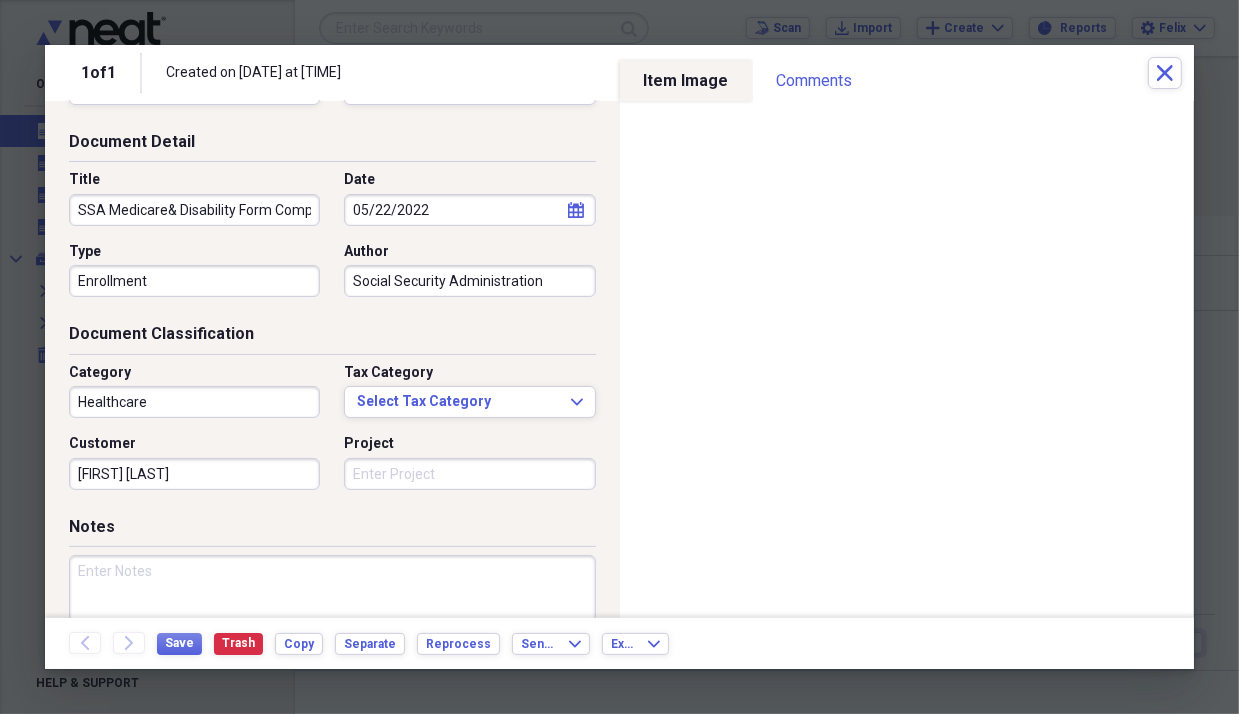 scroll, scrollTop: 0, scrollLeft: 0, axis: both 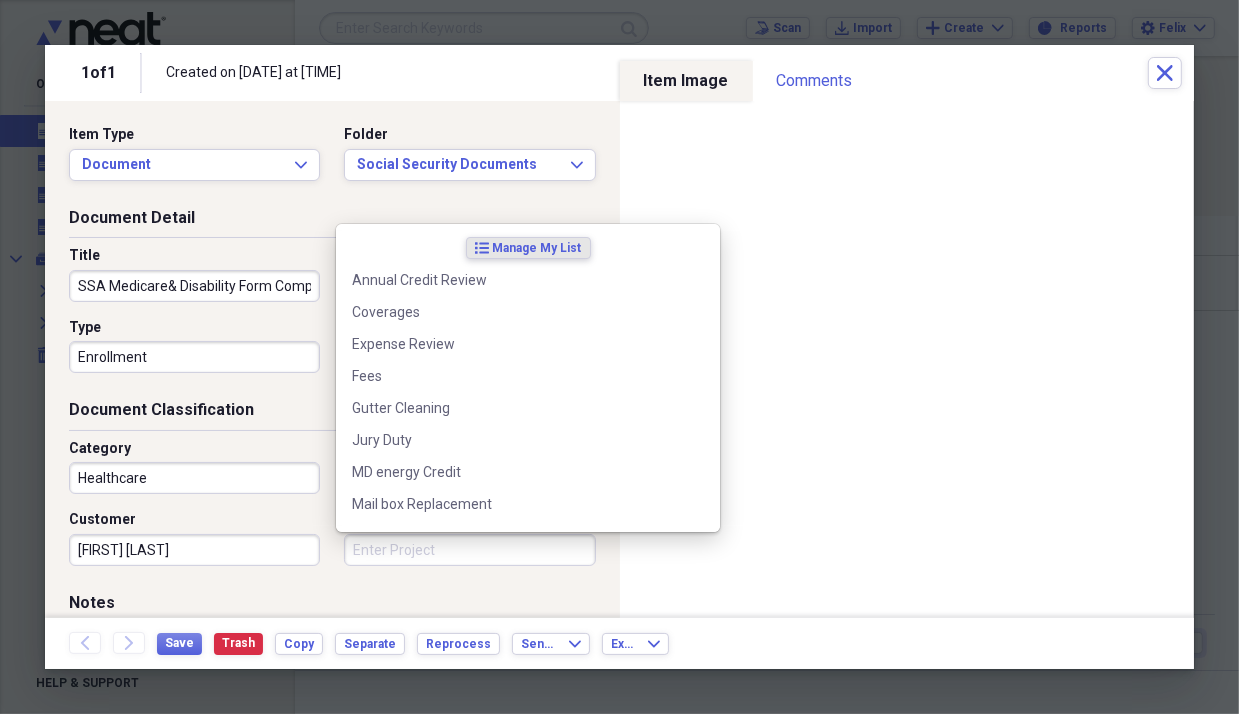 click on "Project" at bounding box center [469, 550] 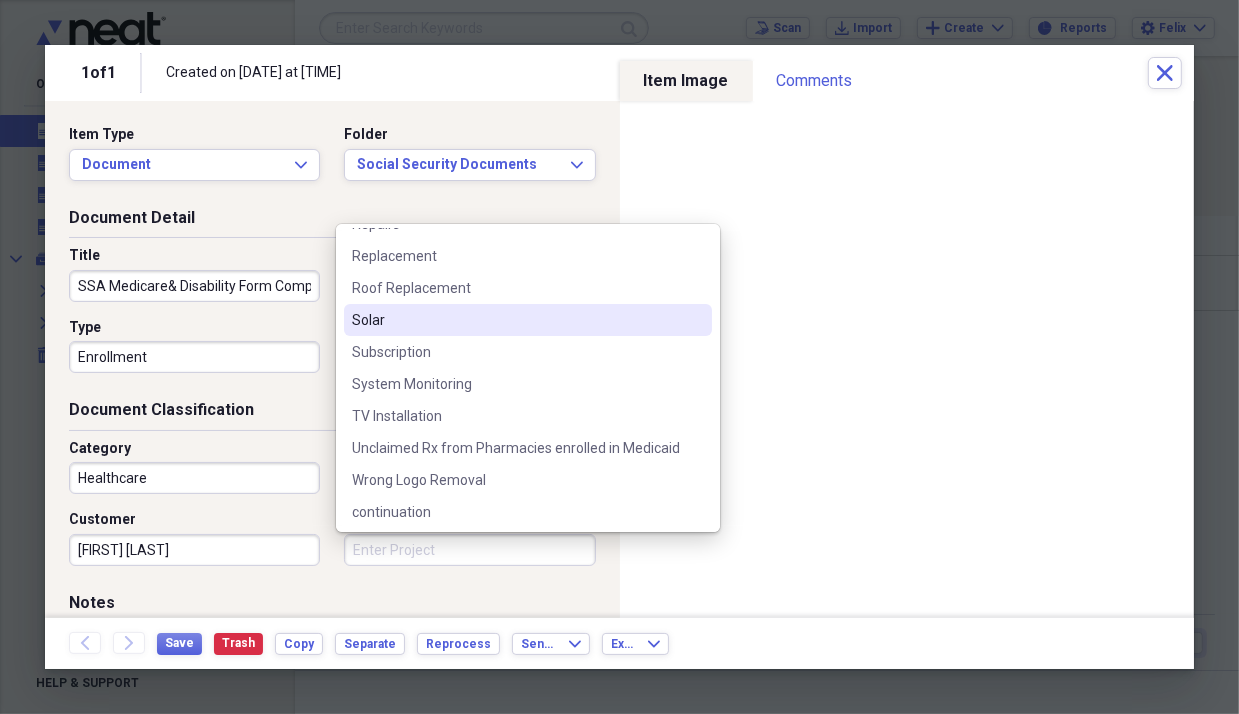 scroll, scrollTop: 372, scrollLeft: 0, axis: vertical 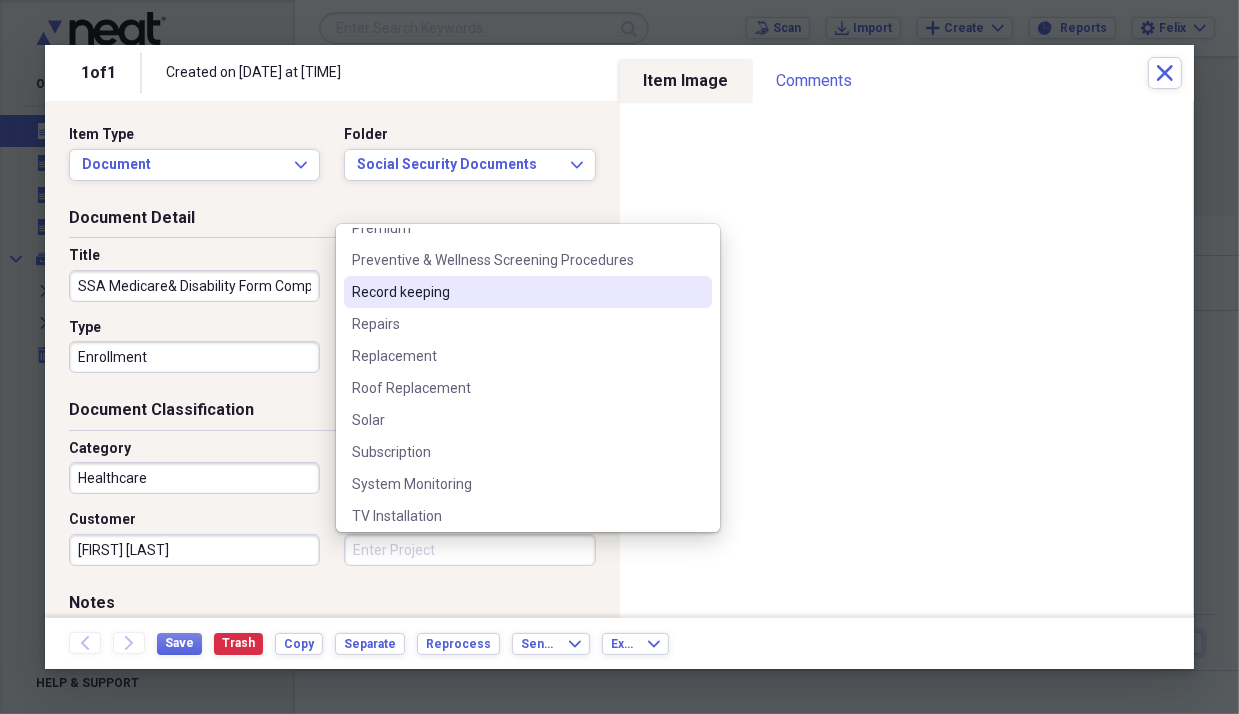 click on "Record keeping" at bounding box center (516, 292) 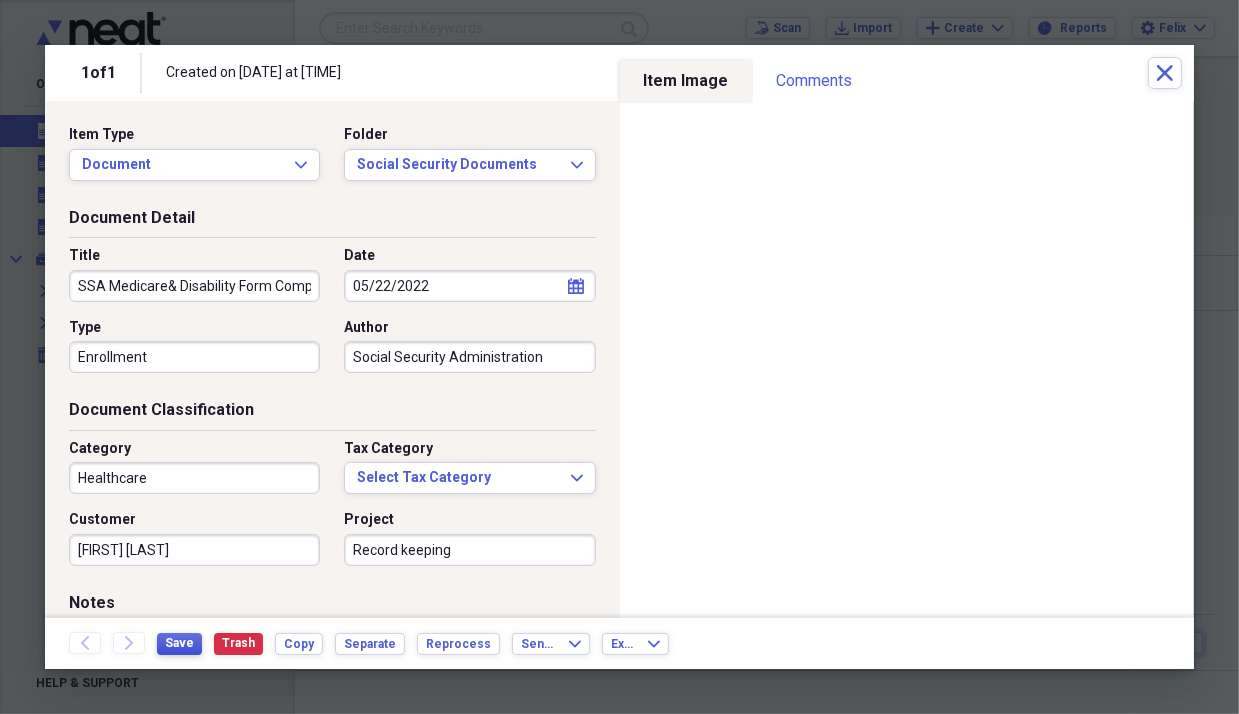click on "Save" at bounding box center (179, 643) 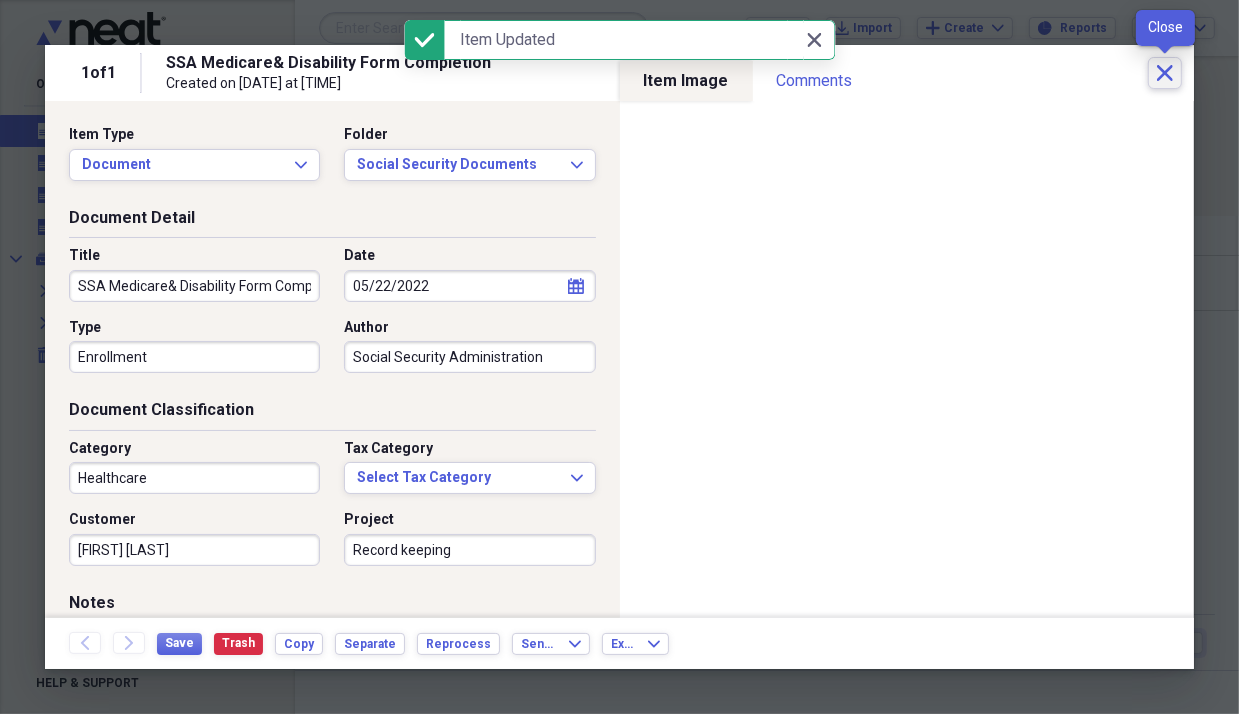 click 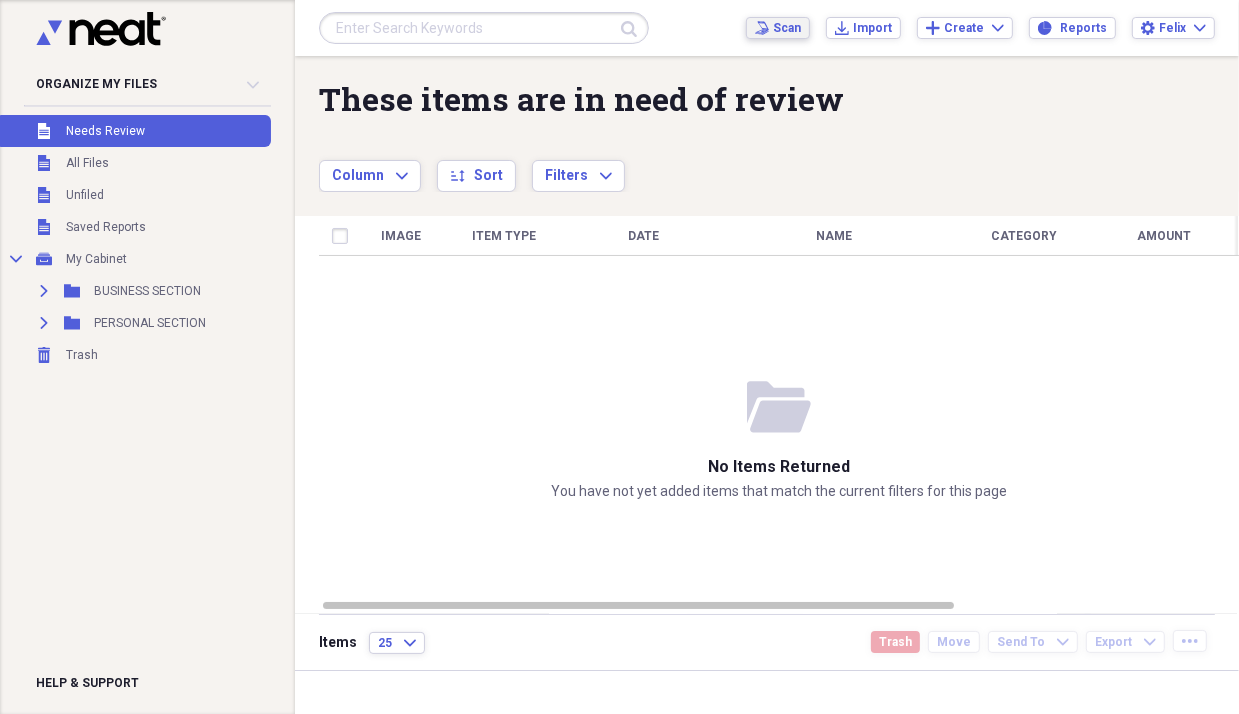 click on "Scan" at bounding box center (787, 28) 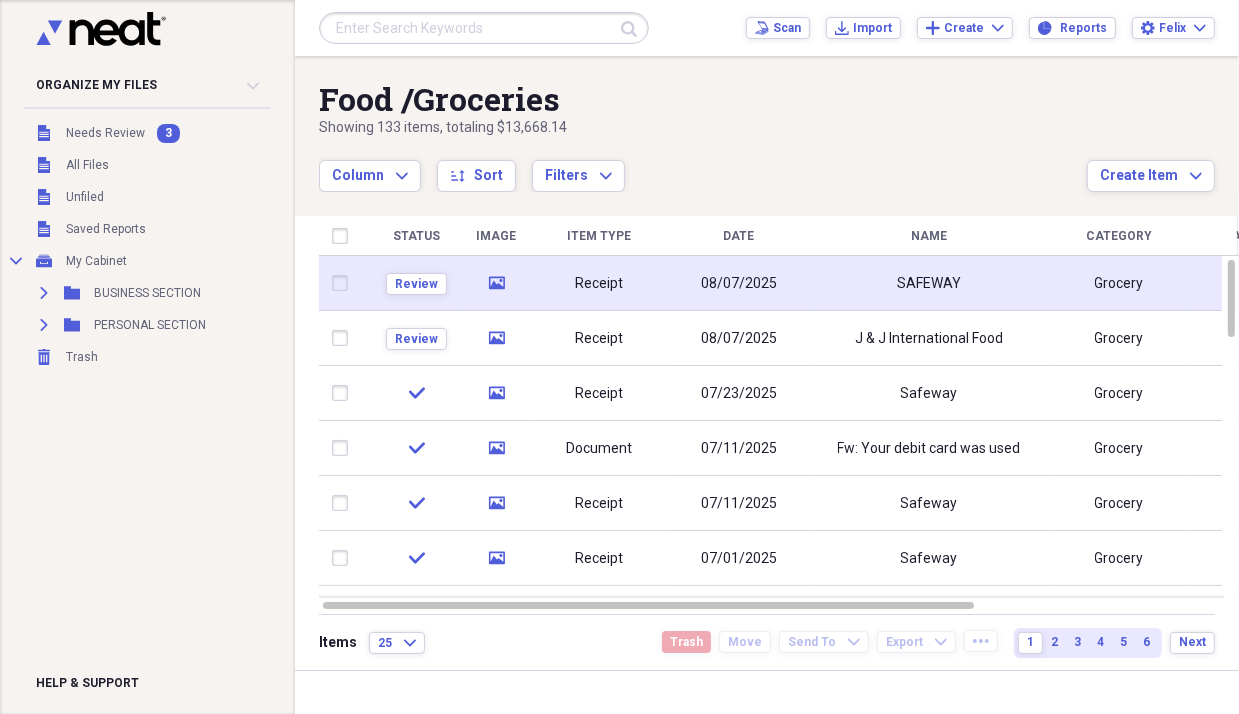 click on "08/07/2025" at bounding box center [739, 284] 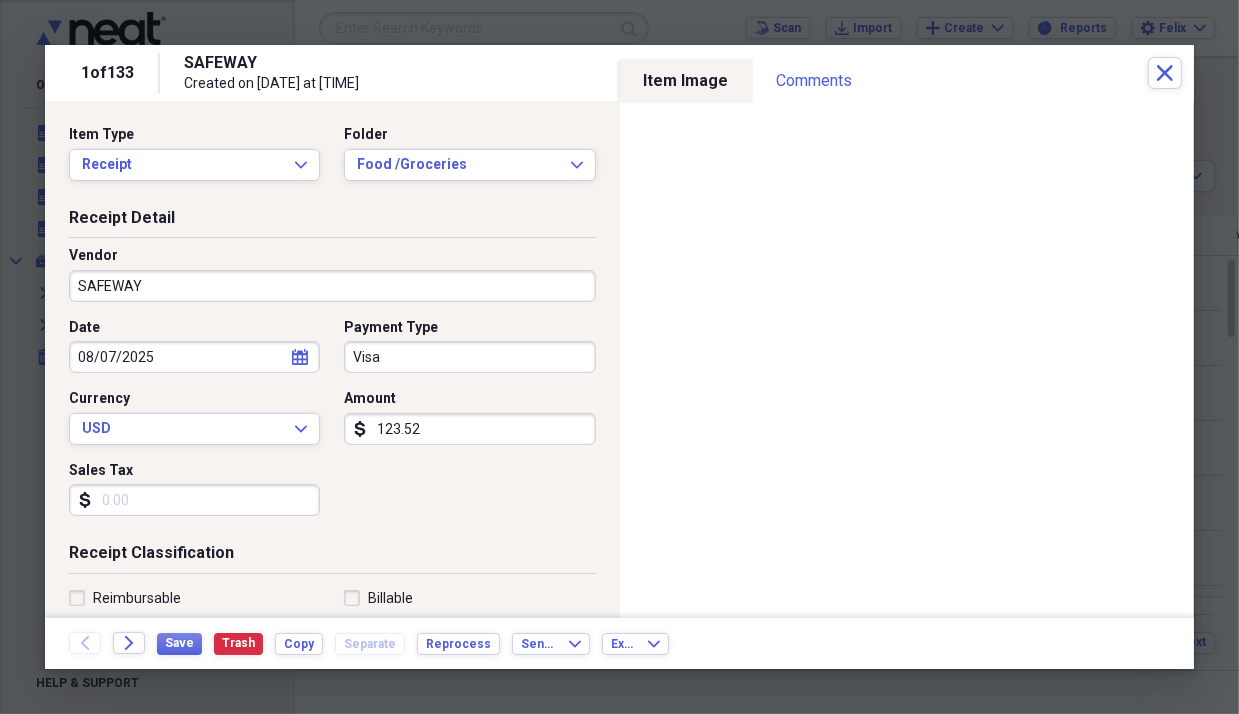 click on "Sales Tax" at bounding box center (194, 500) 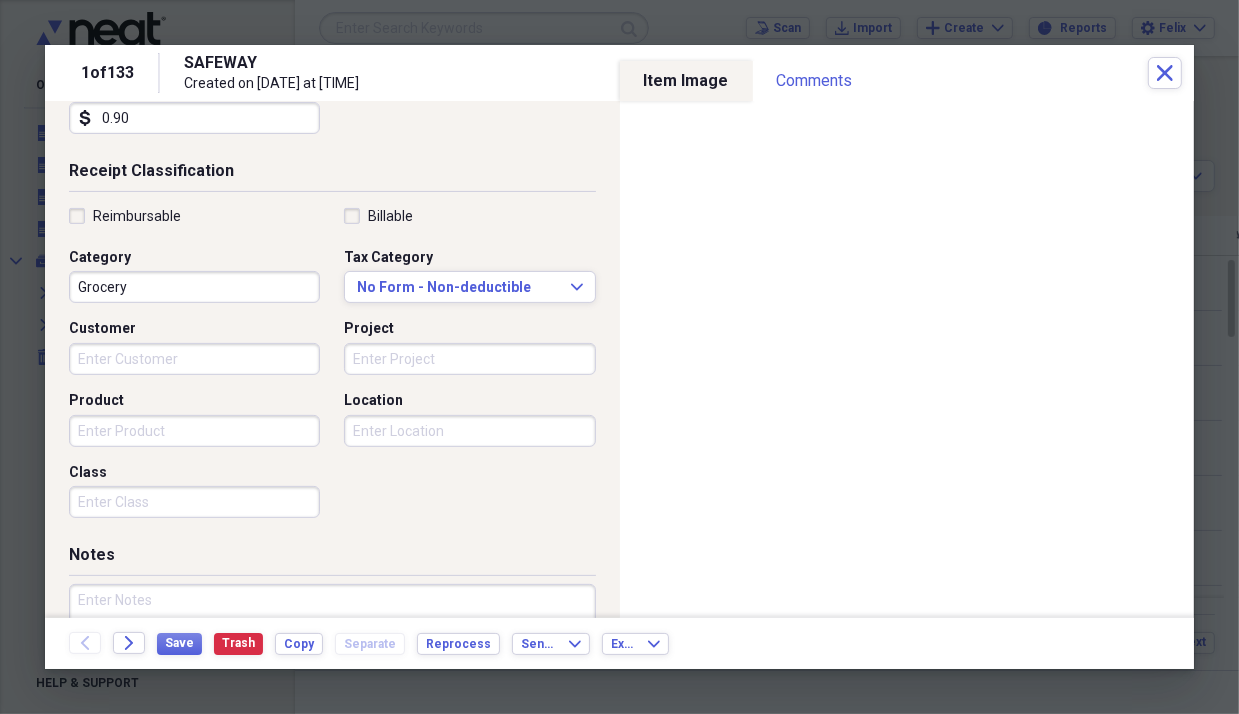 scroll, scrollTop: 400, scrollLeft: 0, axis: vertical 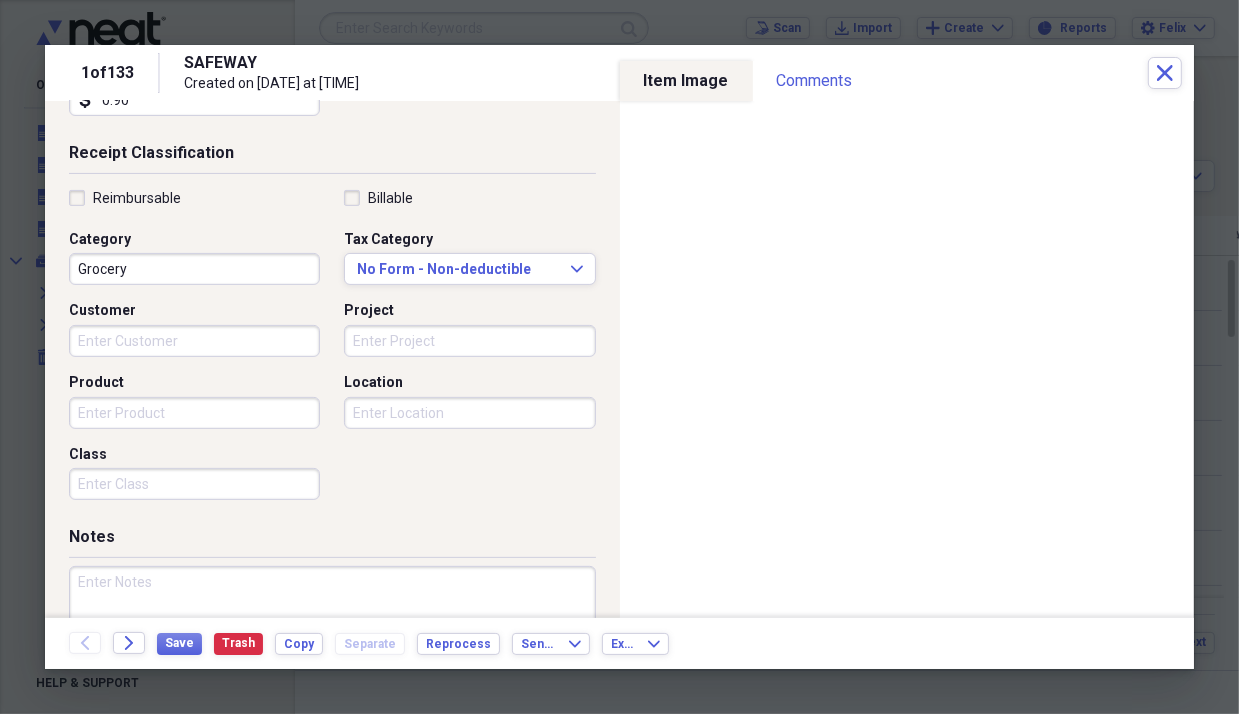 type on "0.90" 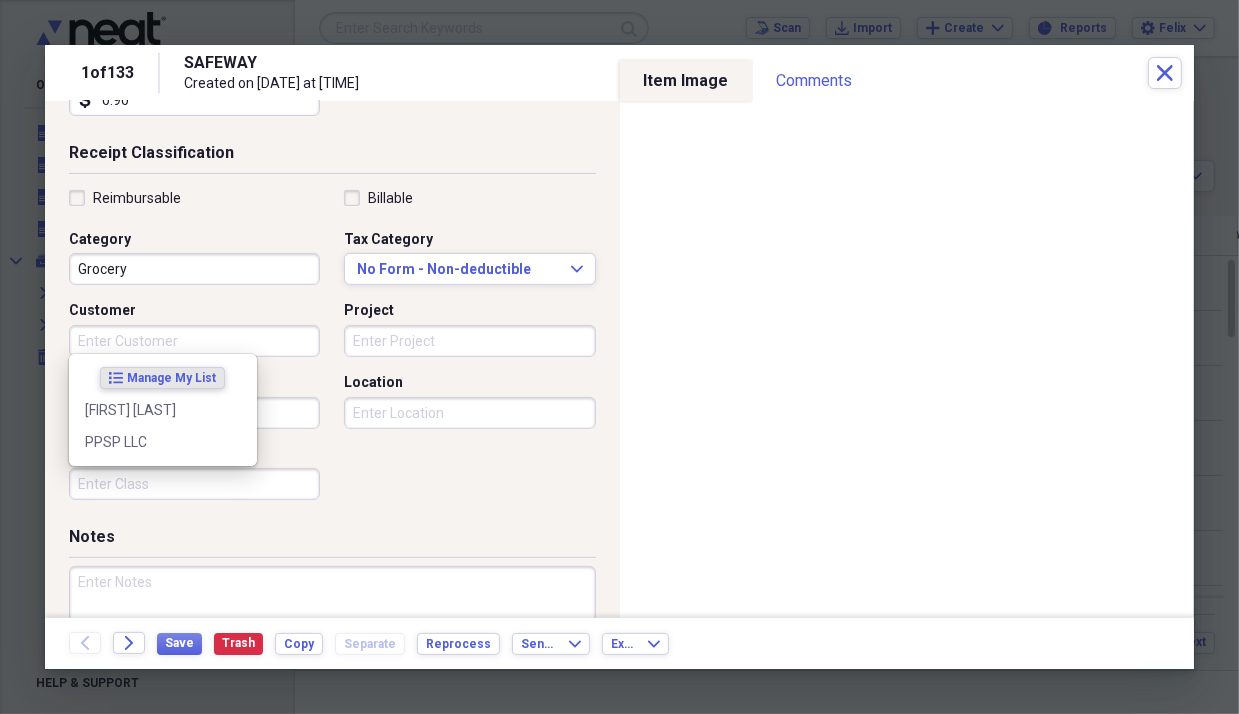 click on "Customer" at bounding box center [194, 341] 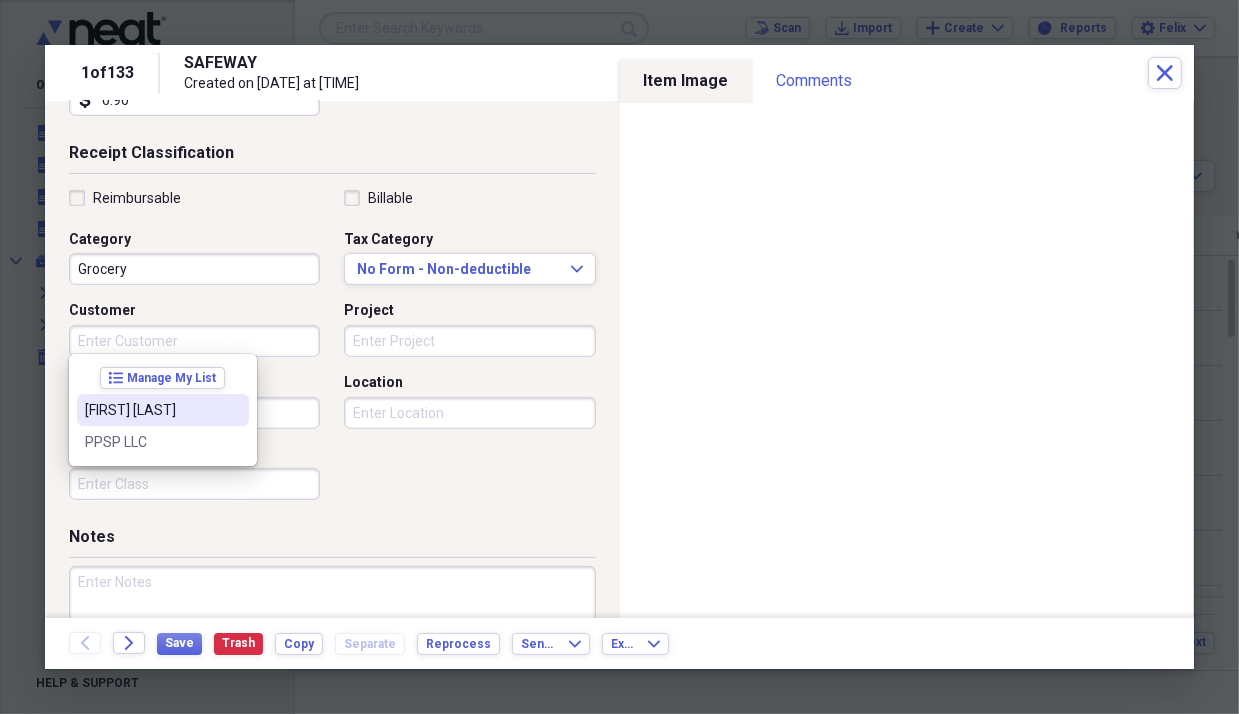 click on "[FIRST] [LAST]" at bounding box center [151, 410] 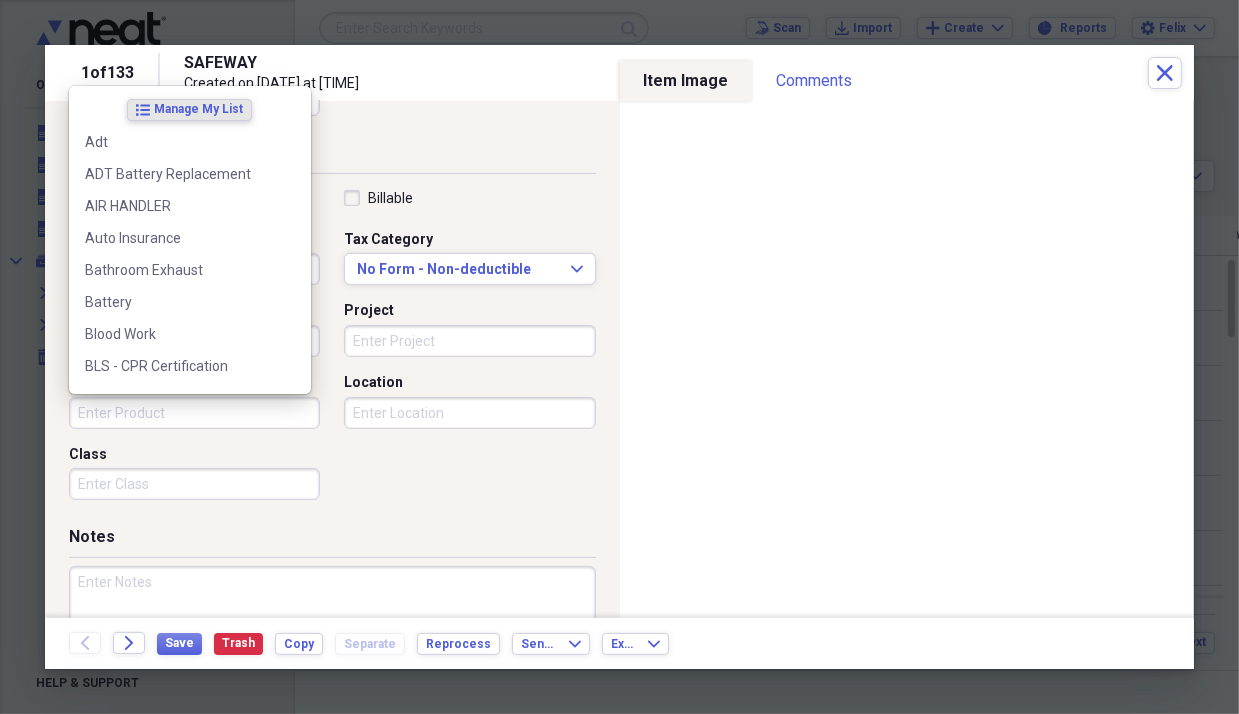 click on "Product" at bounding box center (194, 413) 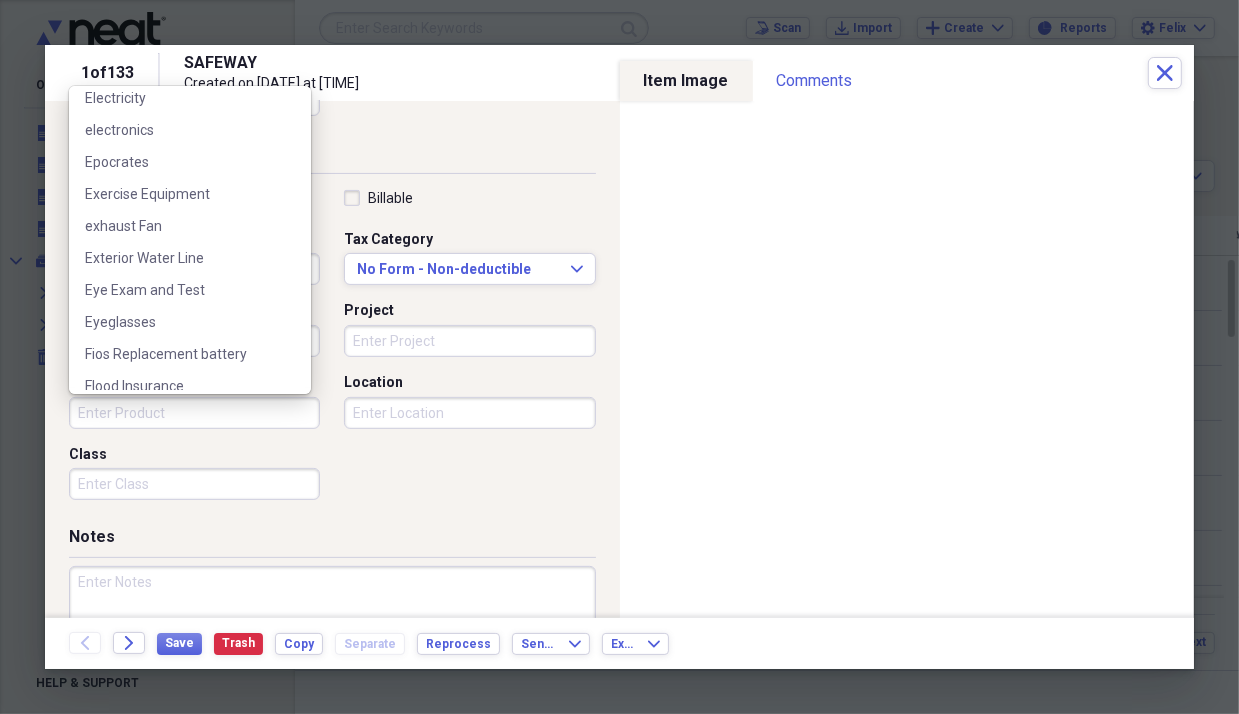 scroll, scrollTop: 800, scrollLeft: 0, axis: vertical 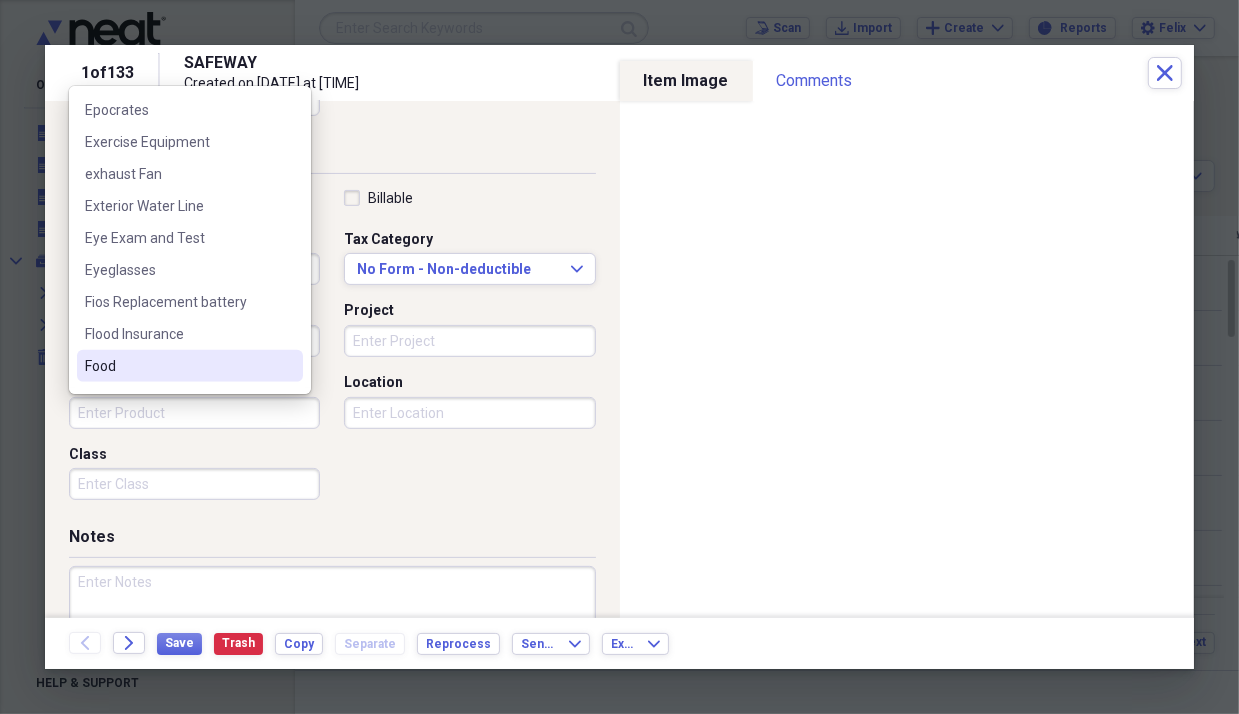 click on "Food" at bounding box center (178, 366) 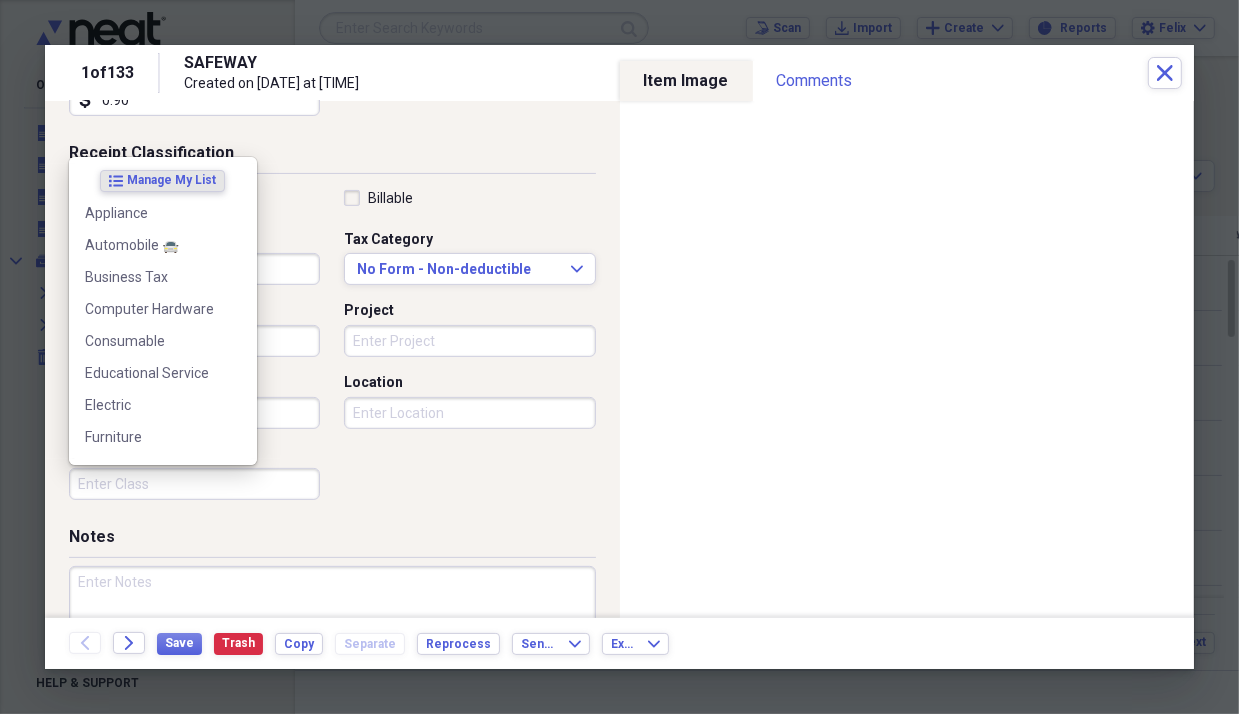 click on "Class" at bounding box center (194, 484) 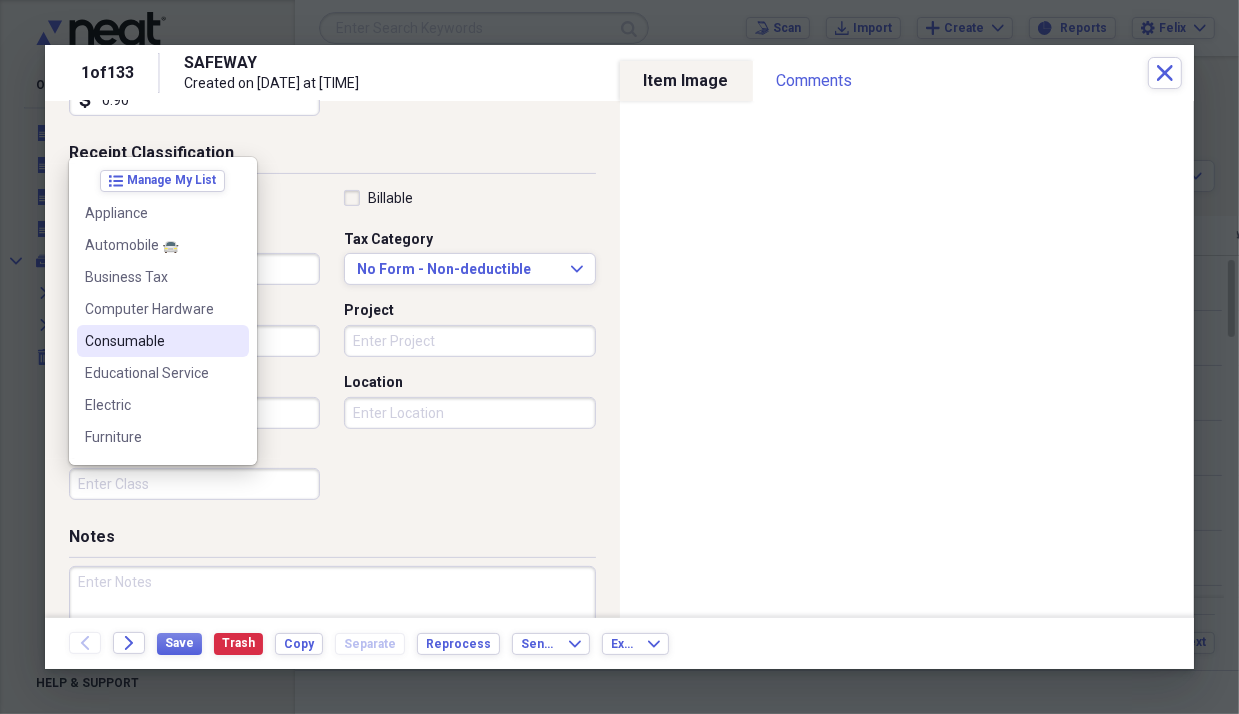 click on "Consumable" at bounding box center (151, 341) 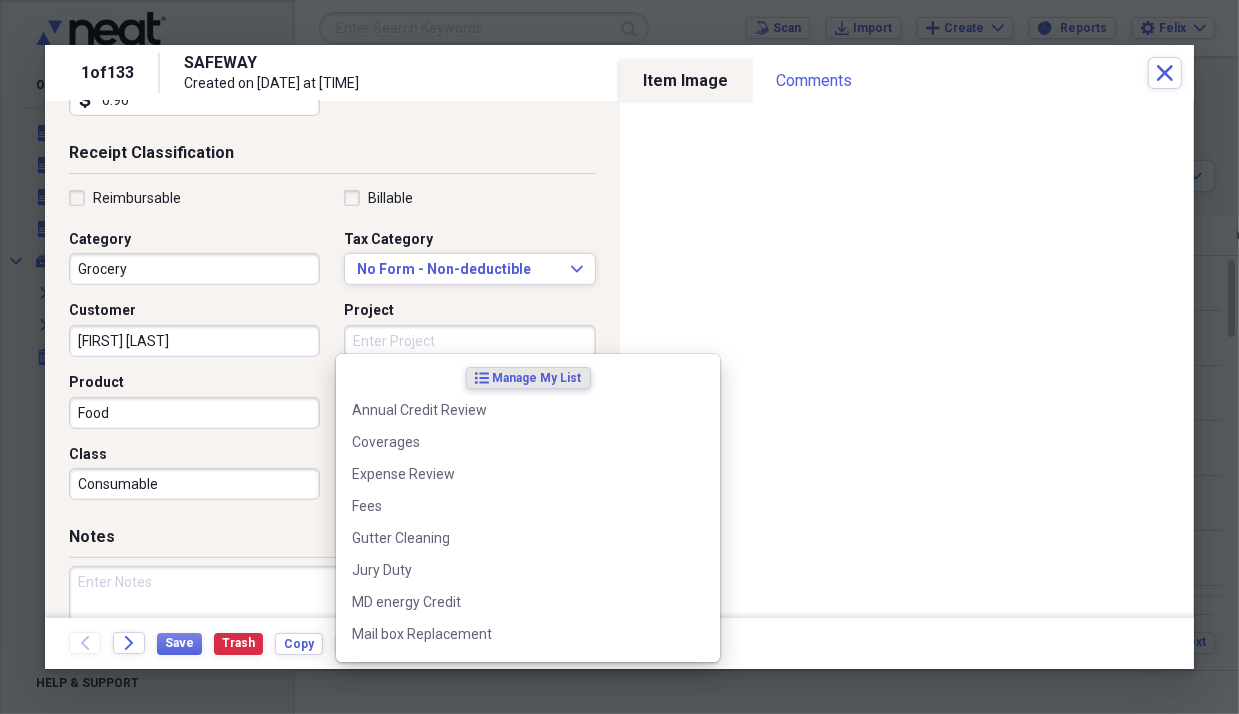 click on "Project" at bounding box center [469, 341] 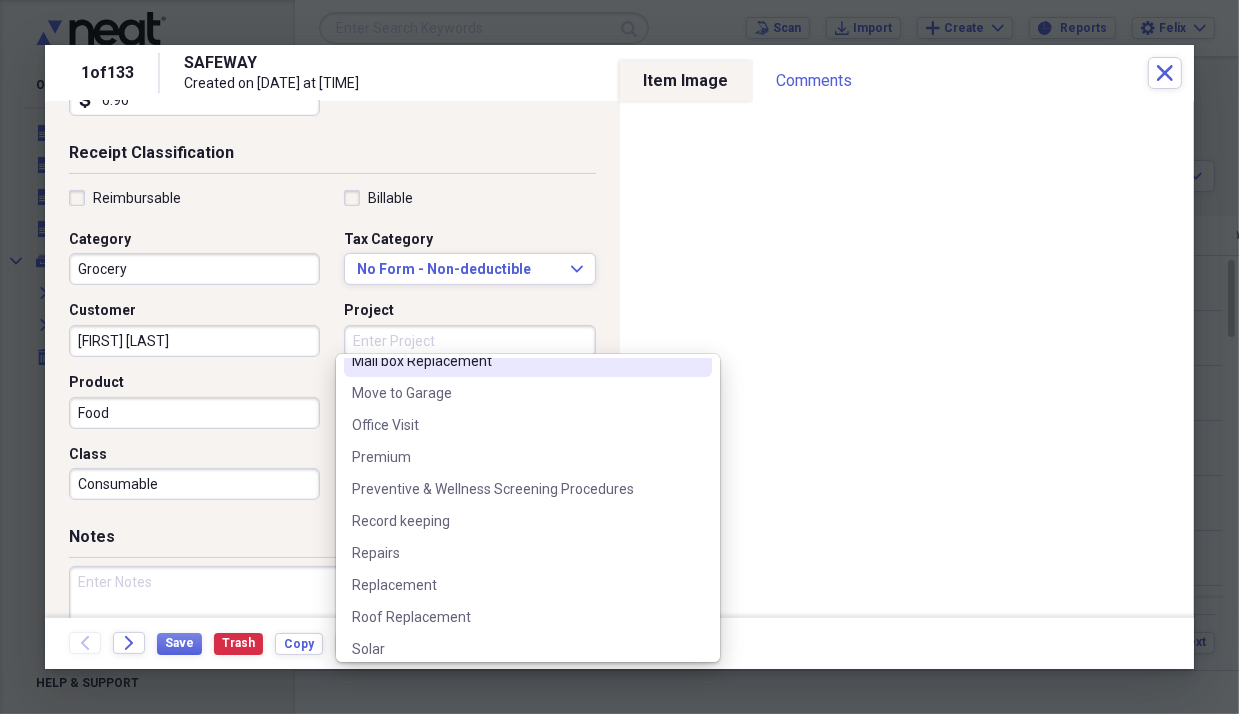 scroll, scrollTop: 300, scrollLeft: 0, axis: vertical 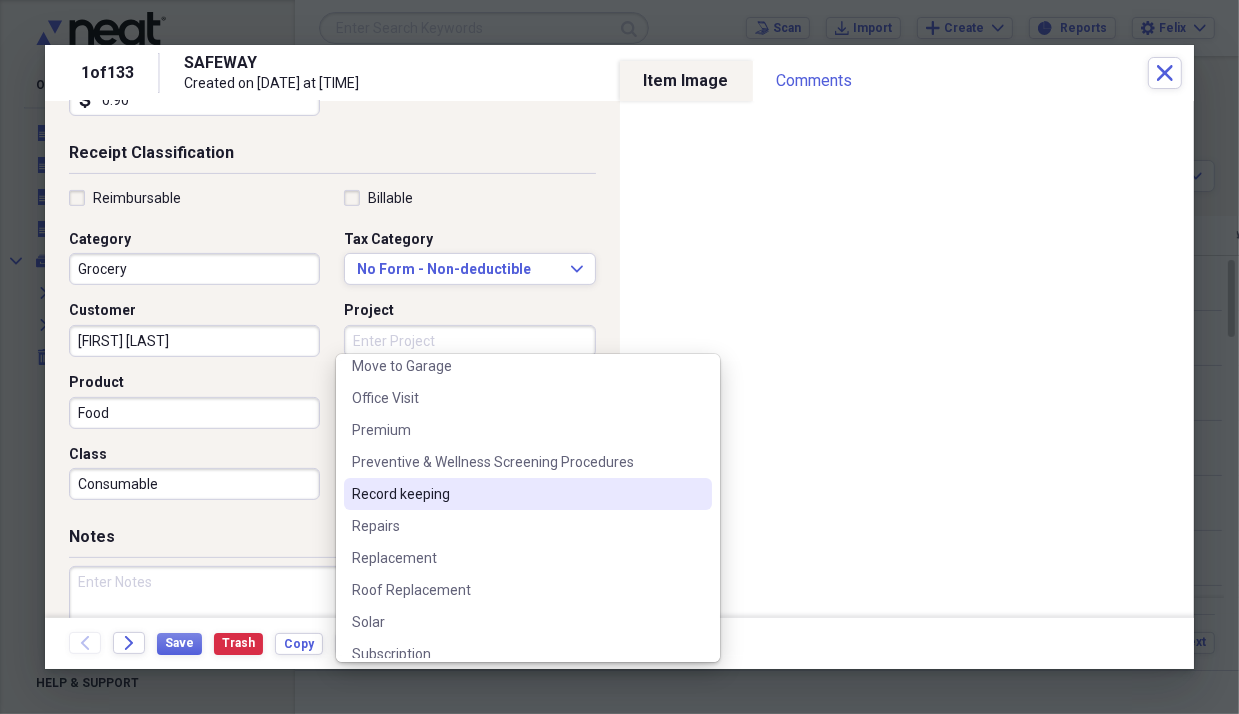 click on "Record keeping" at bounding box center (516, 494) 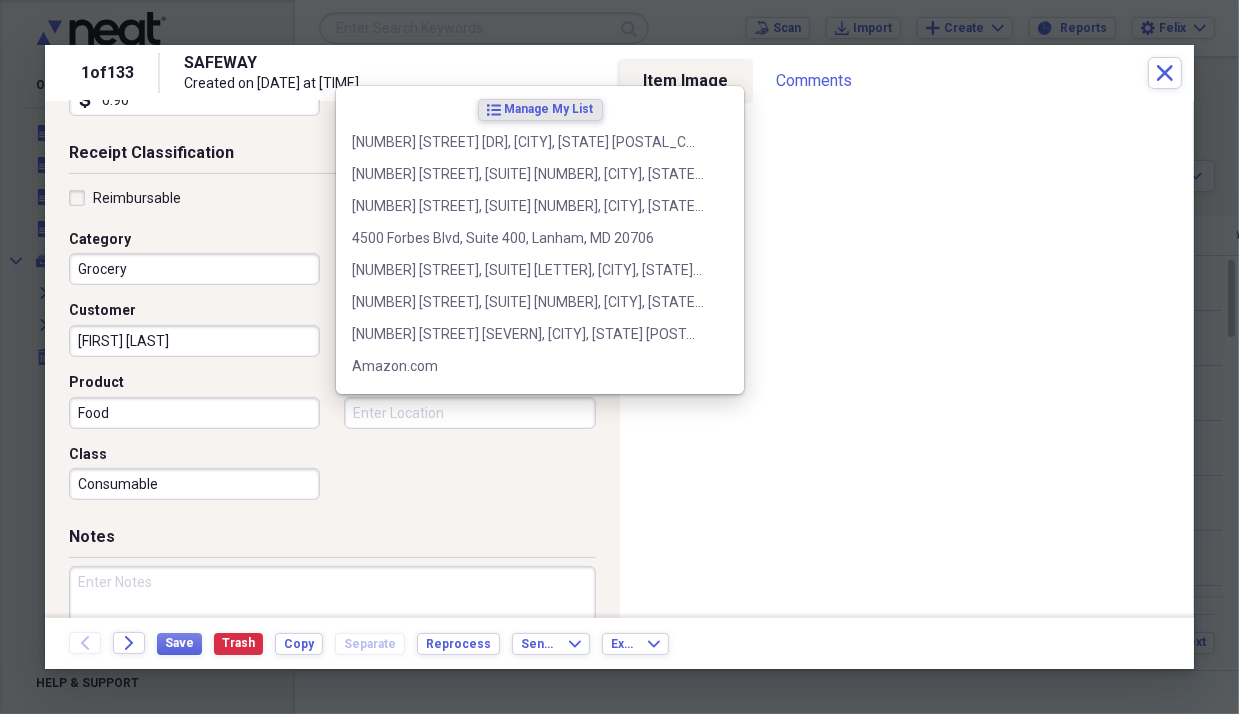click on "Location" at bounding box center (469, 413) 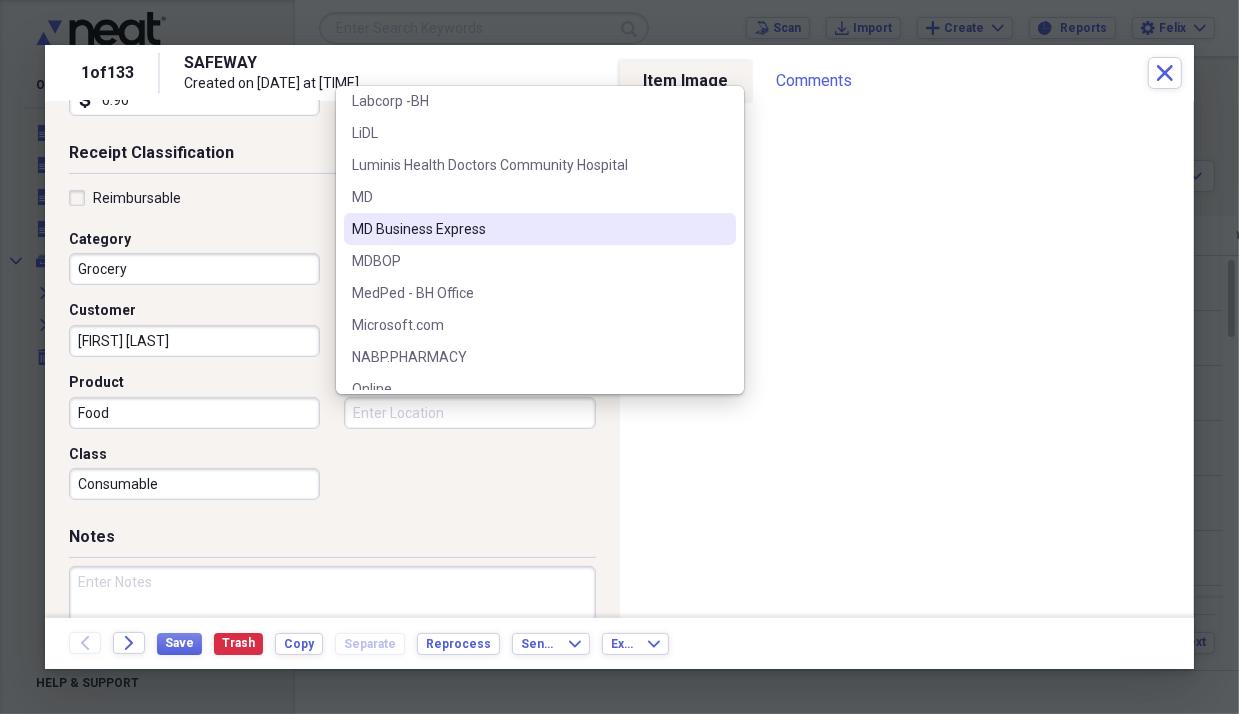 scroll, scrollTop: 800, scrollLeft: 0, axis: vertical 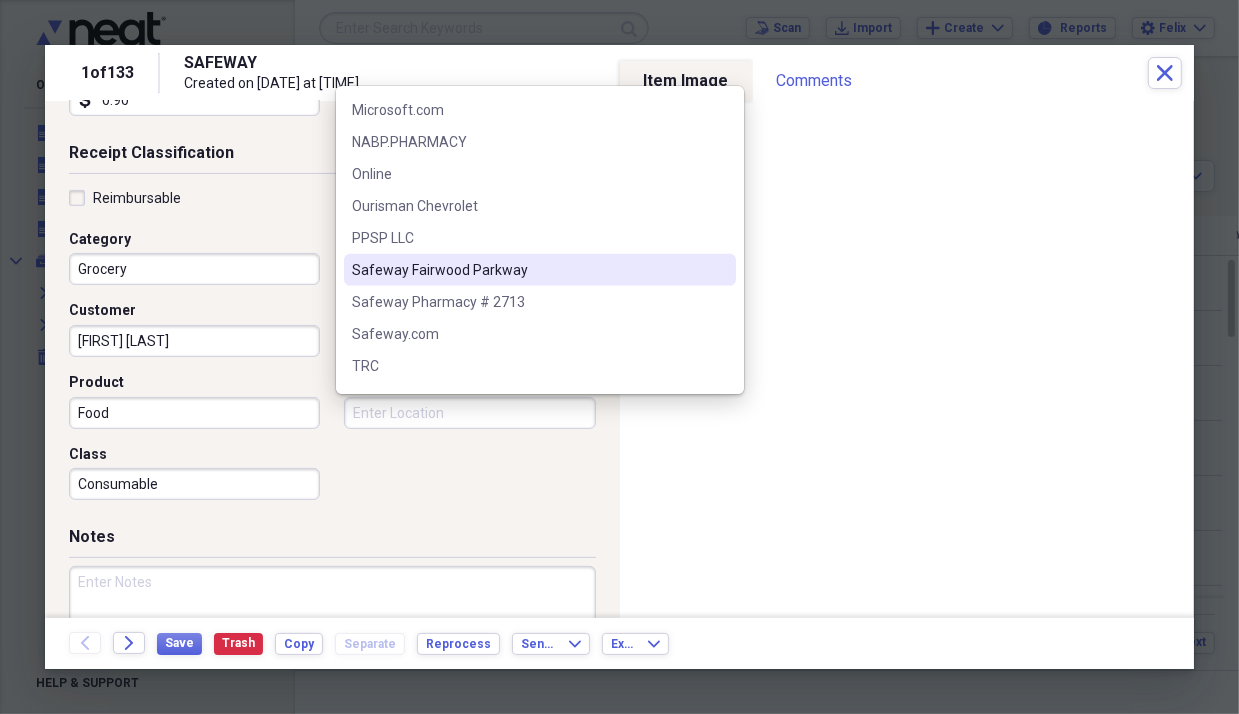 click on "Safeway Fairwood Parkway" at bounding box center (528, 270) 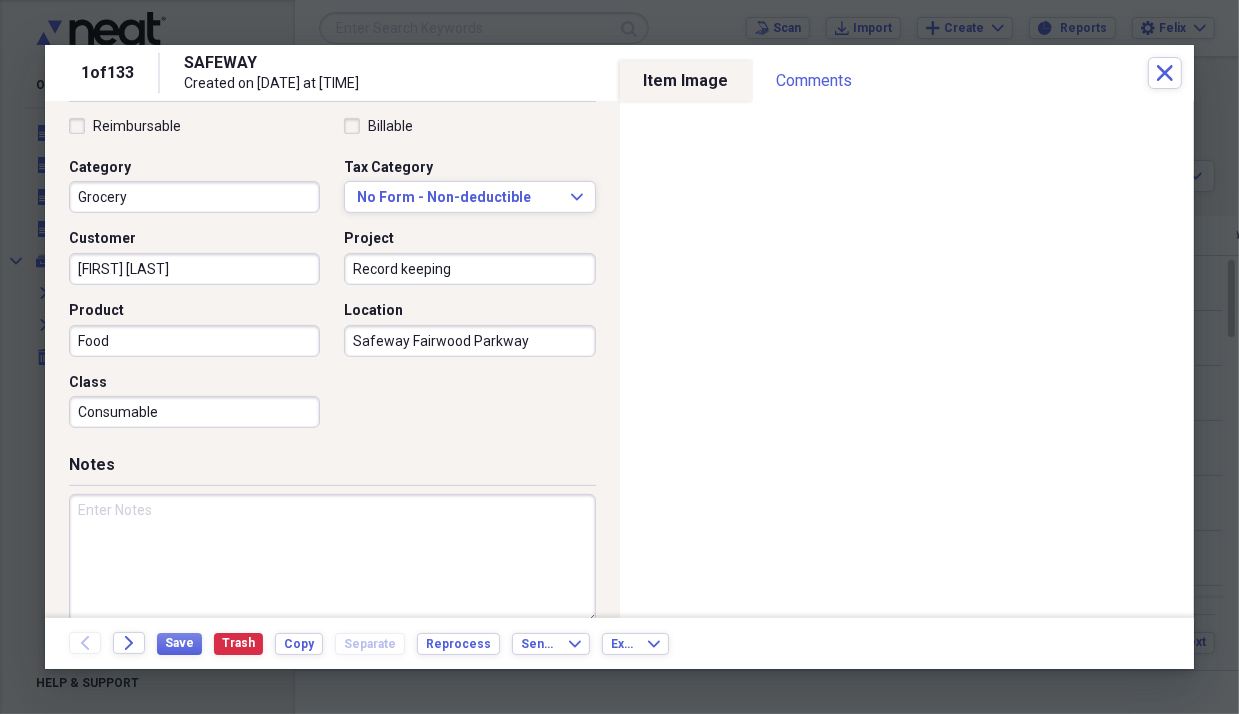 scroll, scrollTop: 496, scrollLeft: 0, axis: vertical 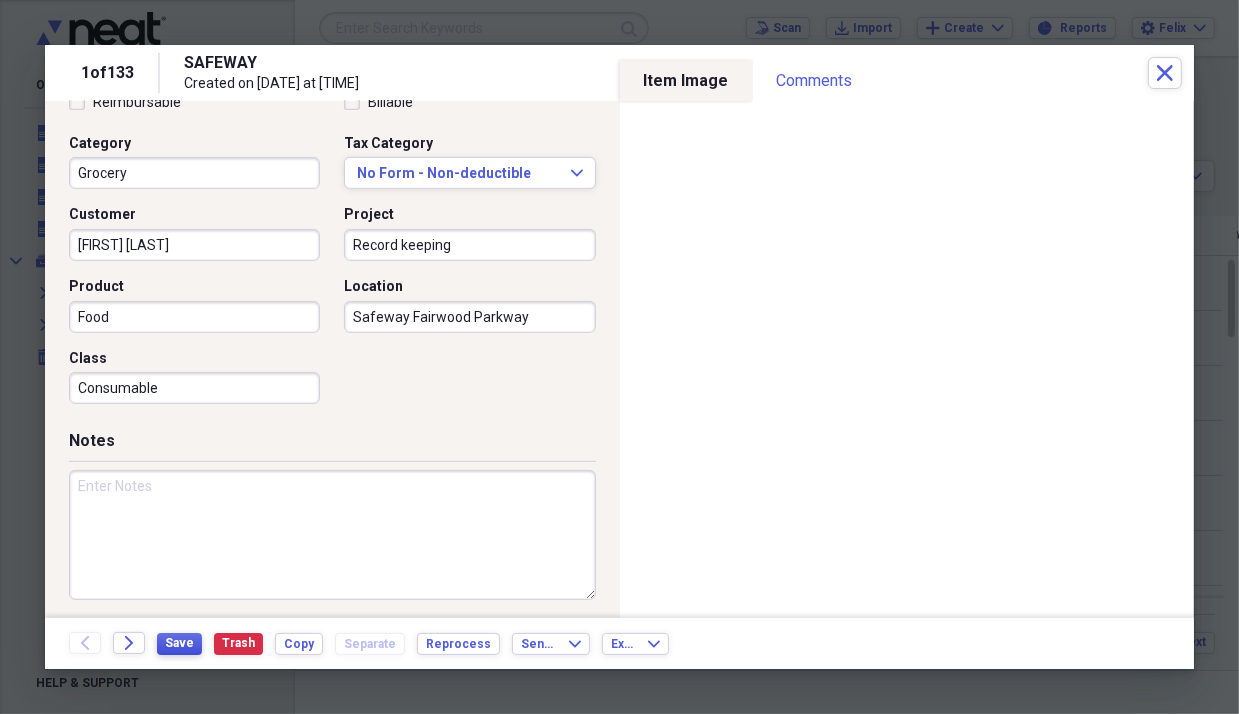 click on "Save" at bounding box center [179, 643] 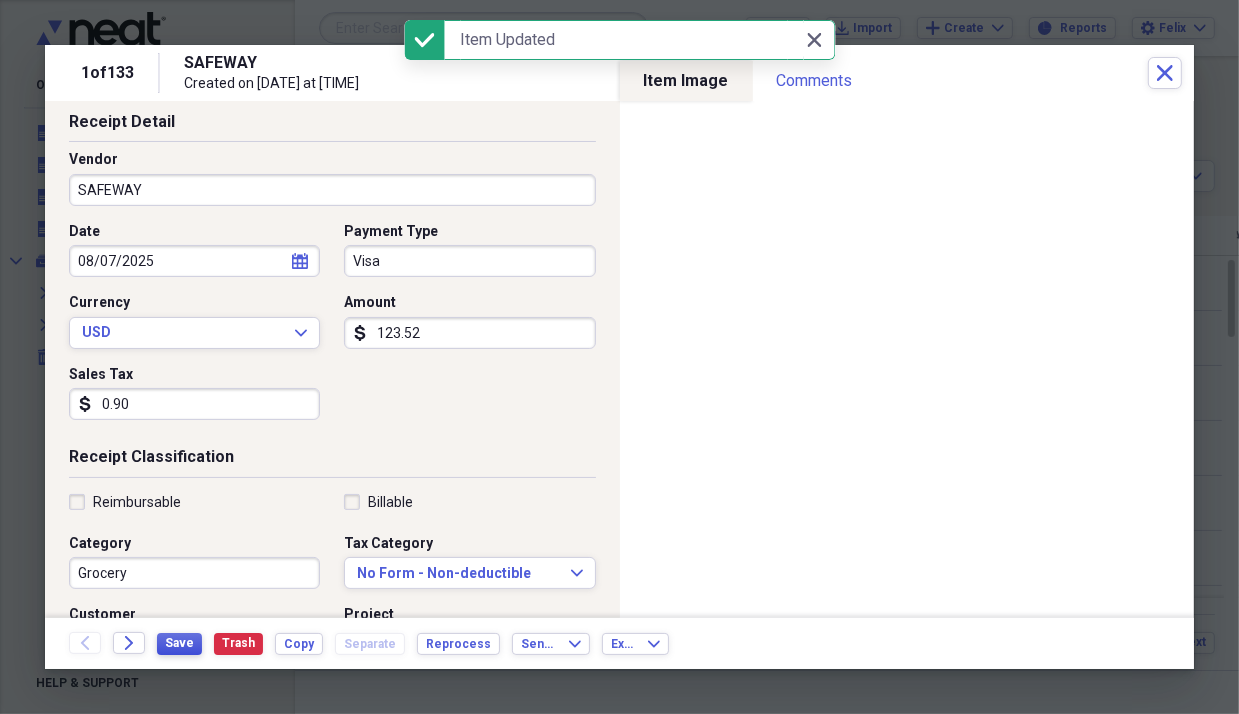 scroll, scrollTop: 0, scrollLeft: 0, axis: both 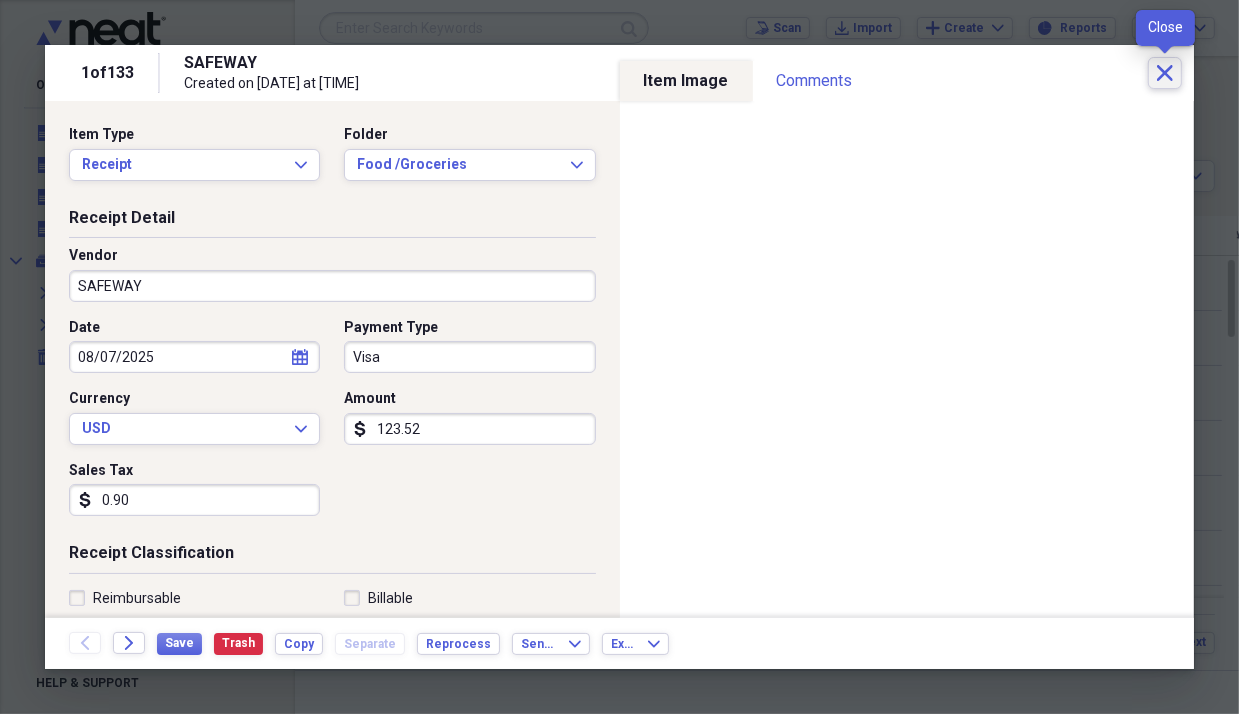 click on "Close" at bounding box center [1165, 73] 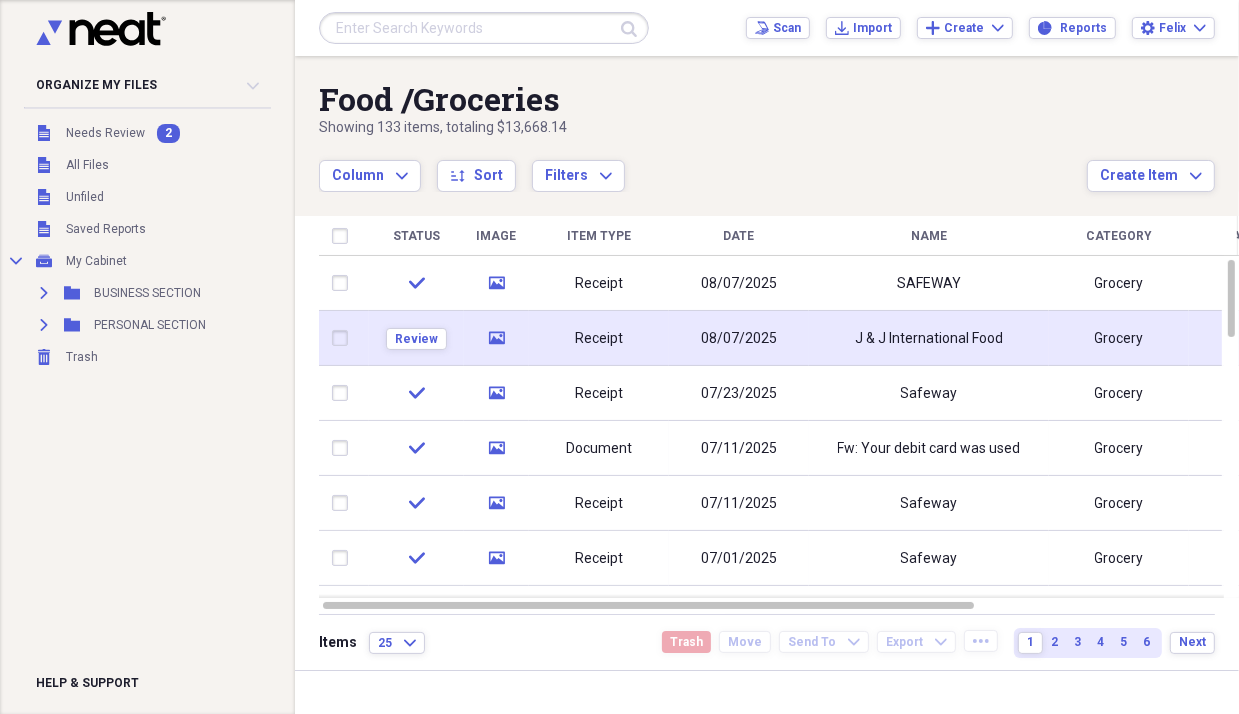 click on "08/07/2025" at bounding box center (739, 339) 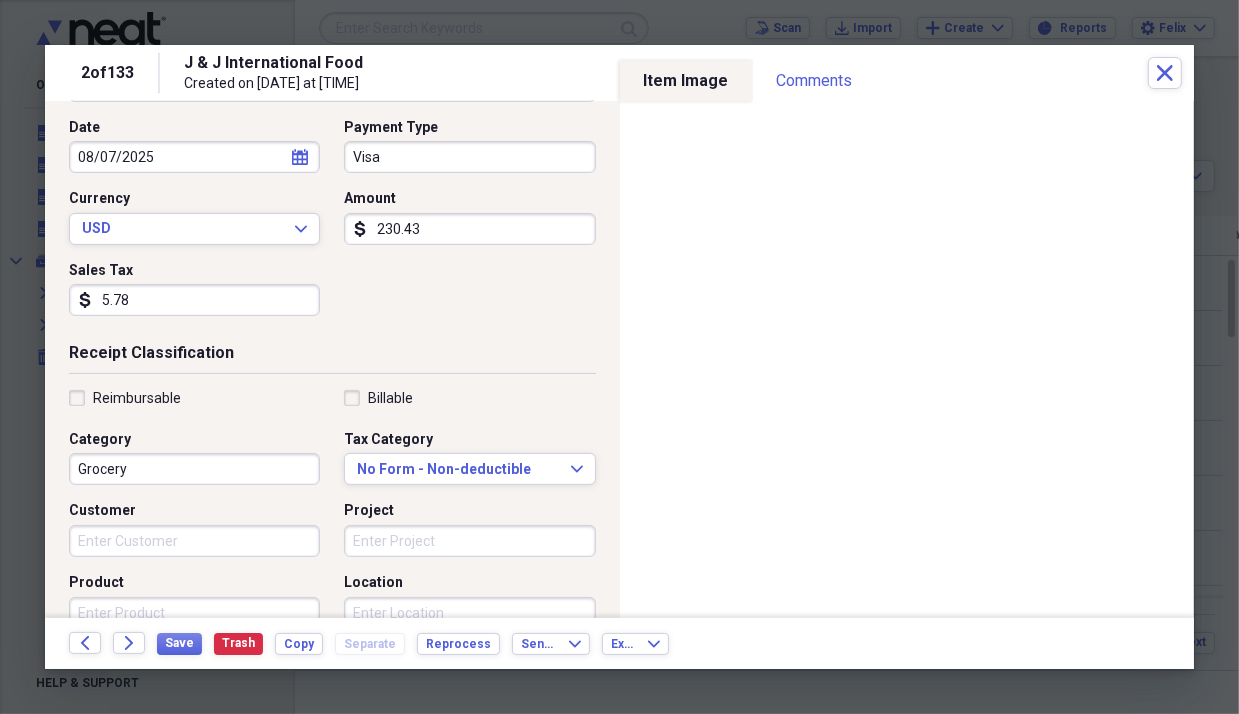 scroll, scrollTop: 300, scrollLeft: 0, axis: vertical 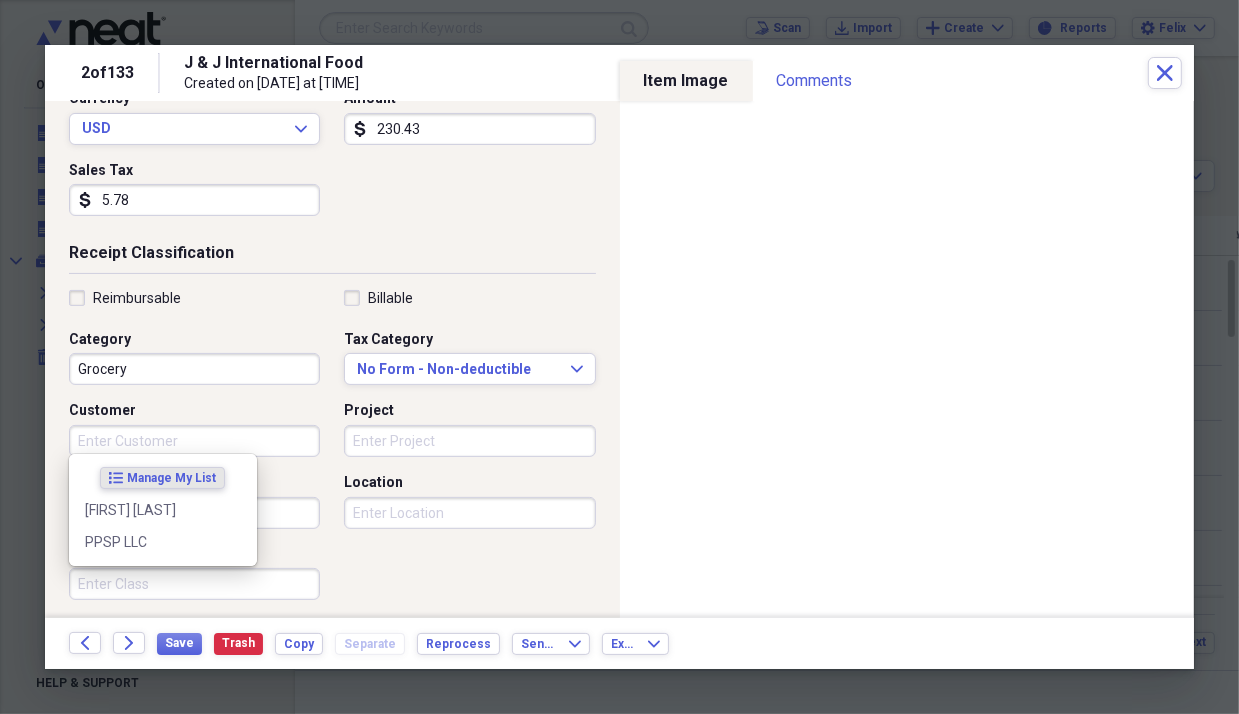 click on "Customer" at bounding box center [194, 441] 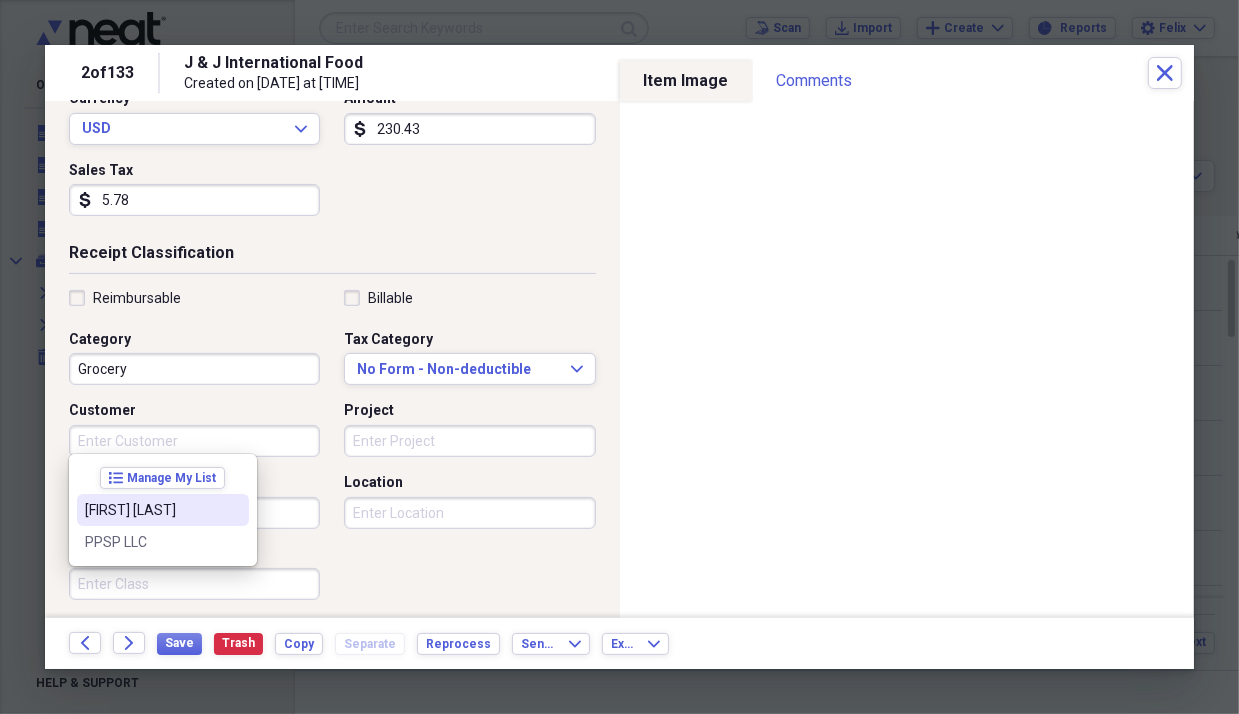 click on "[FIRST] [LAST]" at bounding box center (151, 510) 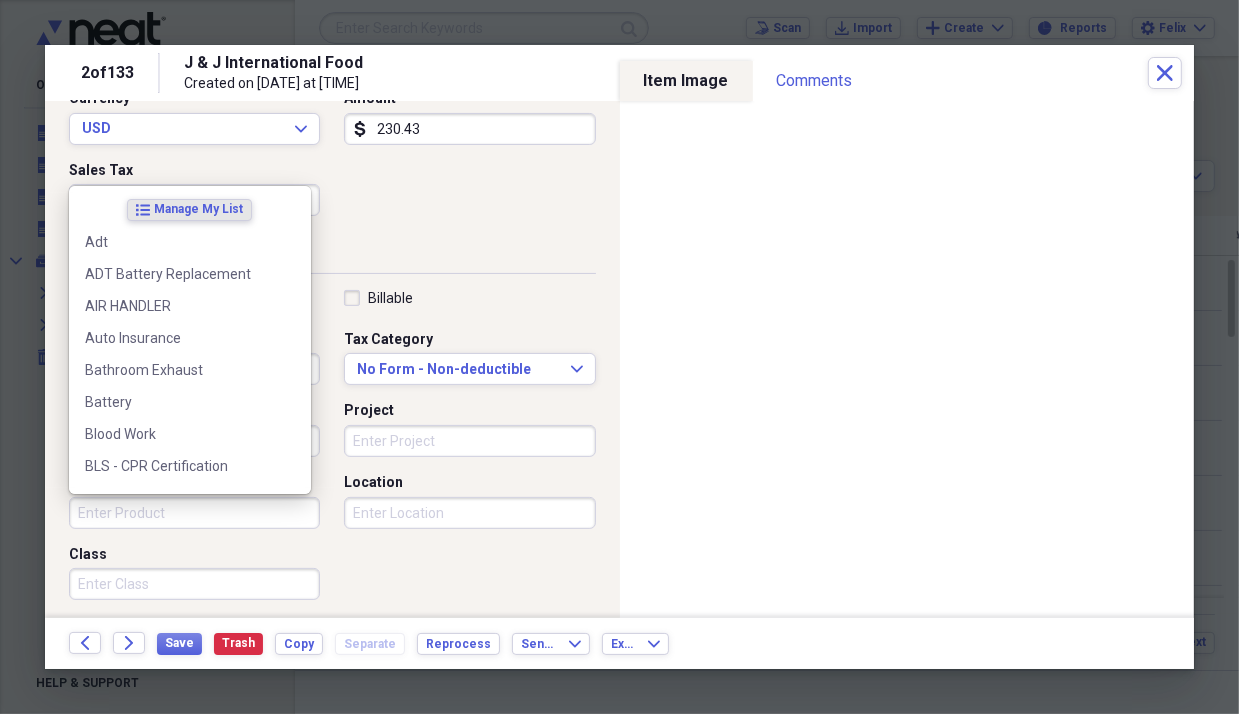 click on "Product" at bounding box center [194, 513] 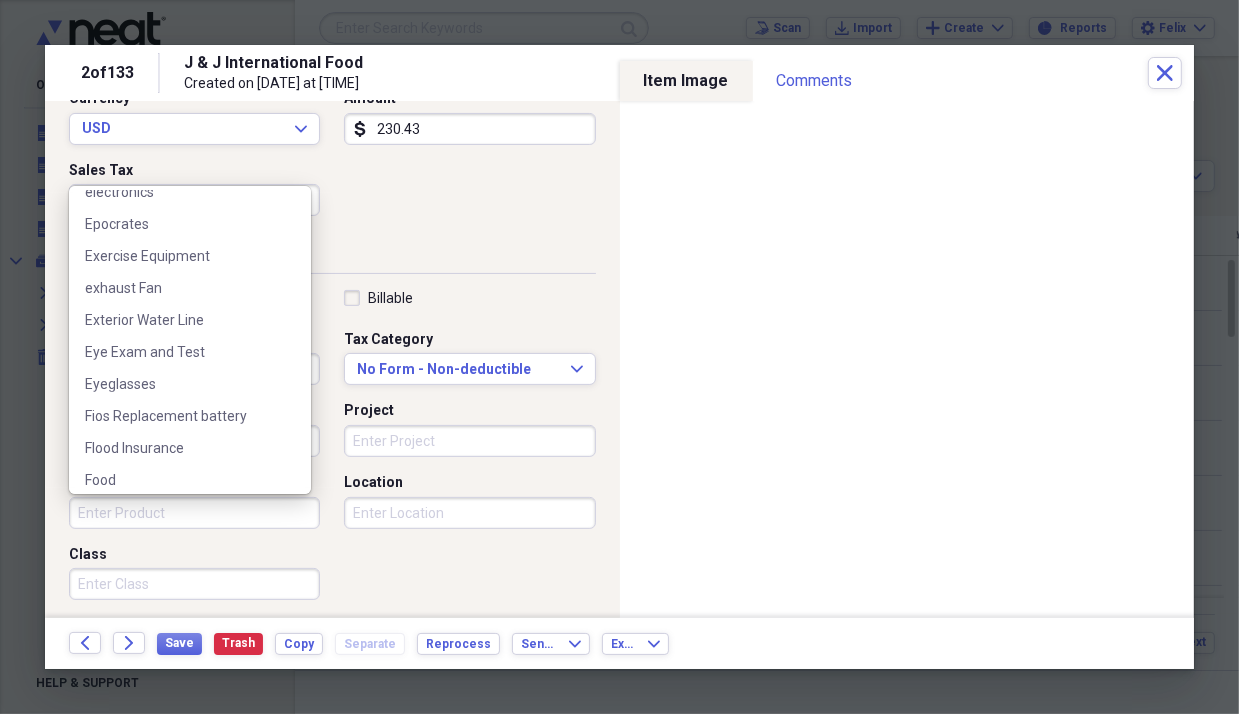 scroll, scrollTop: 800, scrollLeft: 0, axis: vertical 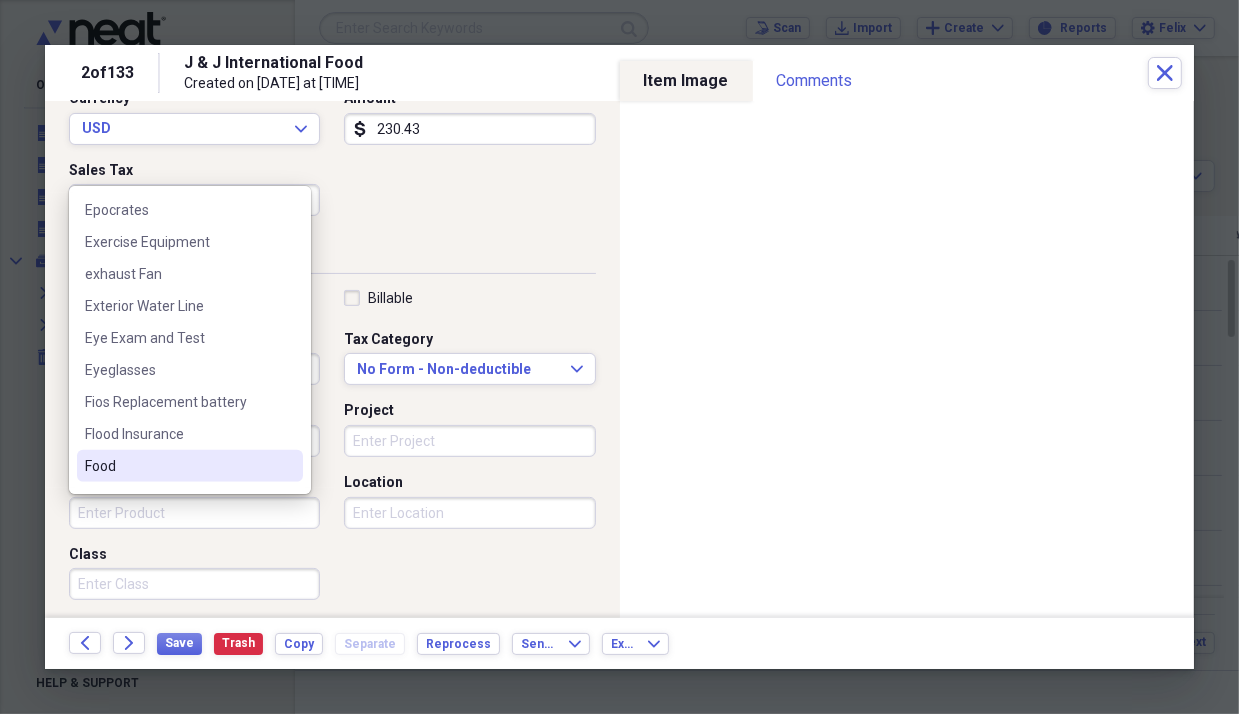 click on "Food" at bounding box center (178, 466) 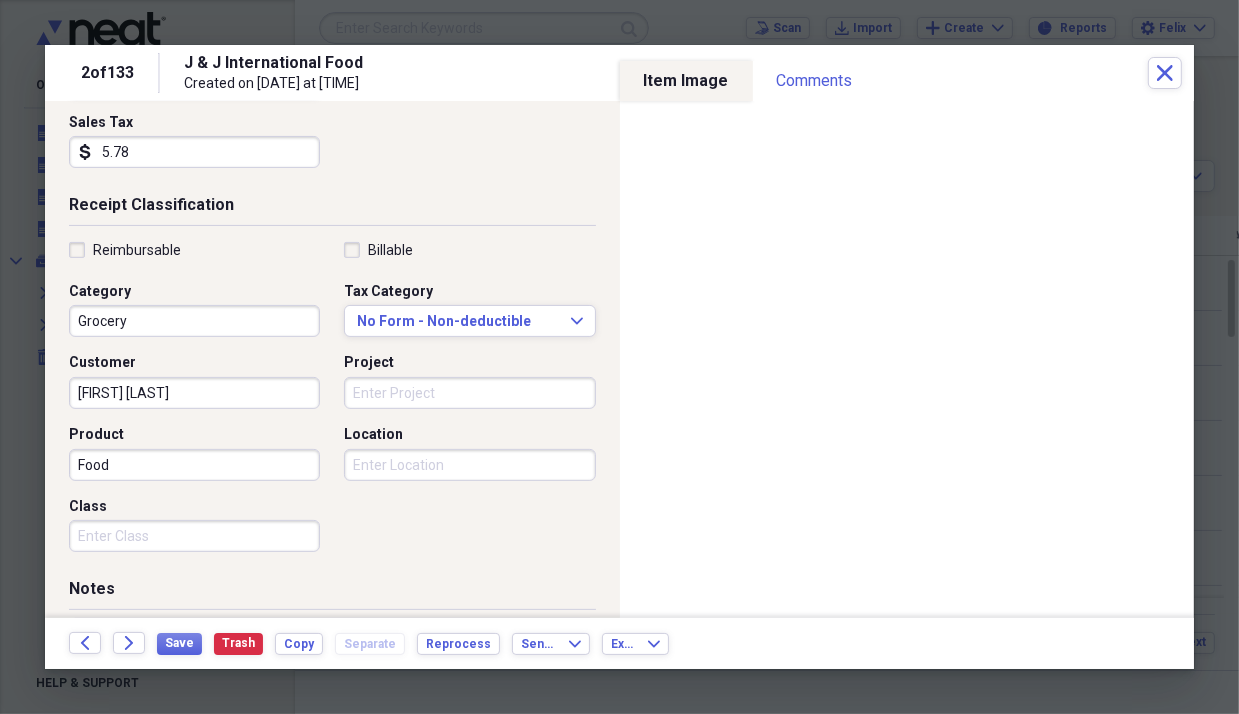 scroll, scrollTop: 400, scrollLeft: 0, axis: vertical 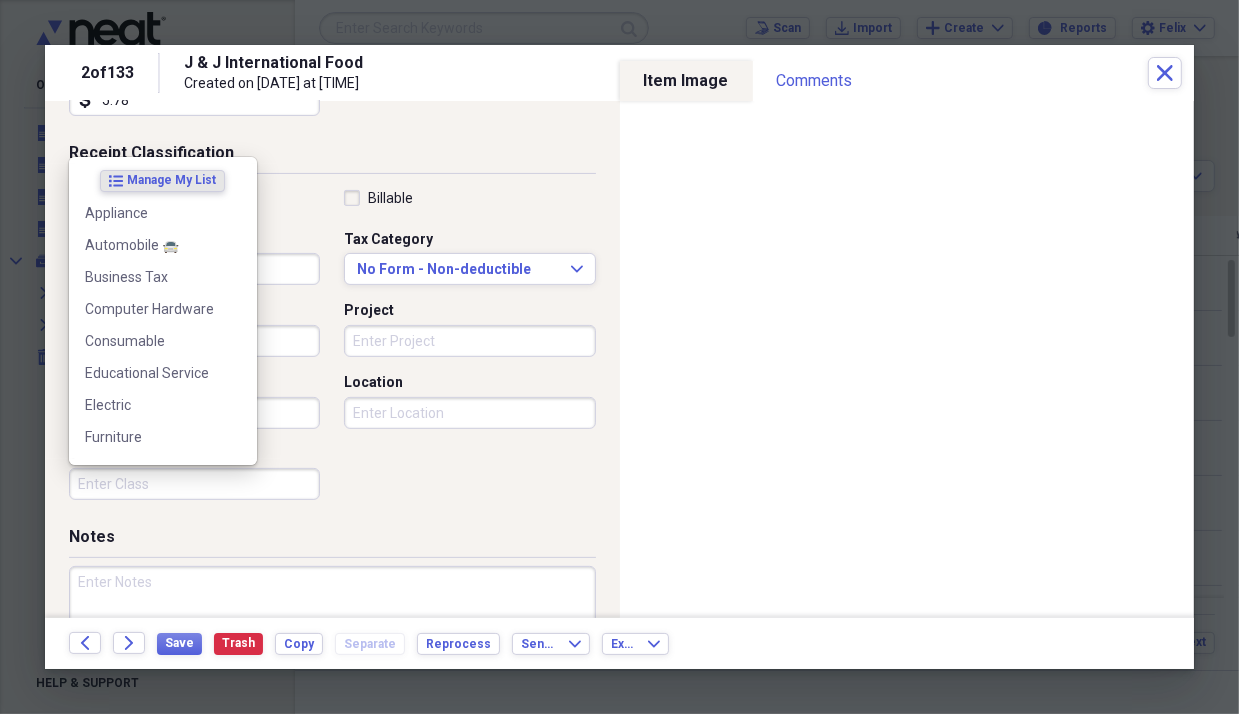 click on "Class" at bounding box center [194, 484] 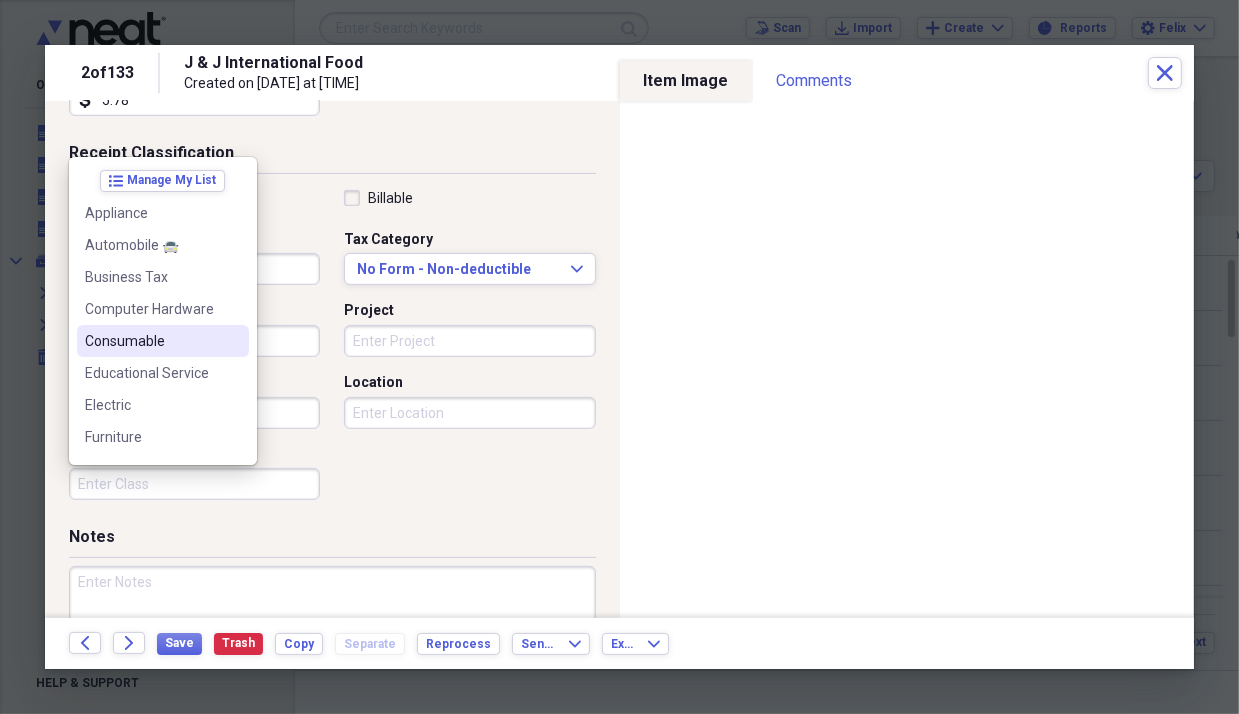 click on "Consumable" at bounding box center (151, 341) 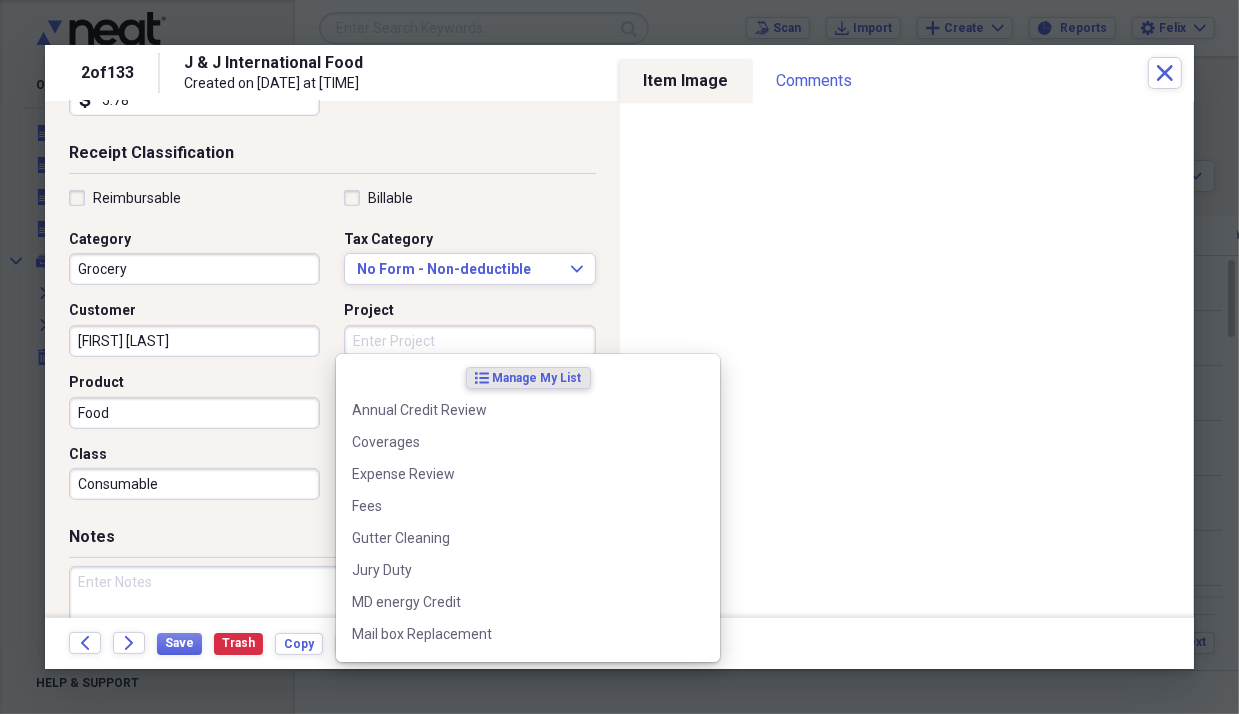 click on "Project" at bounding box center (469, 341) 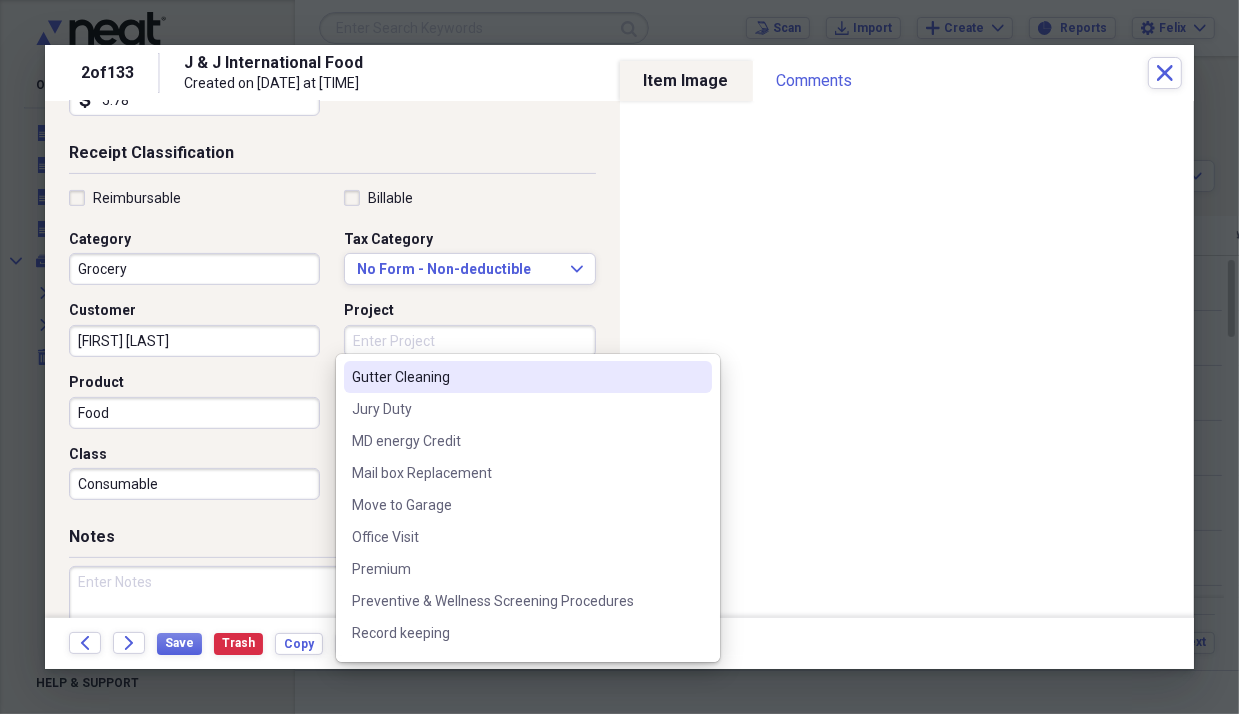 scroll, scrollTop: 300, scrollLeft: 0, axis: vertical 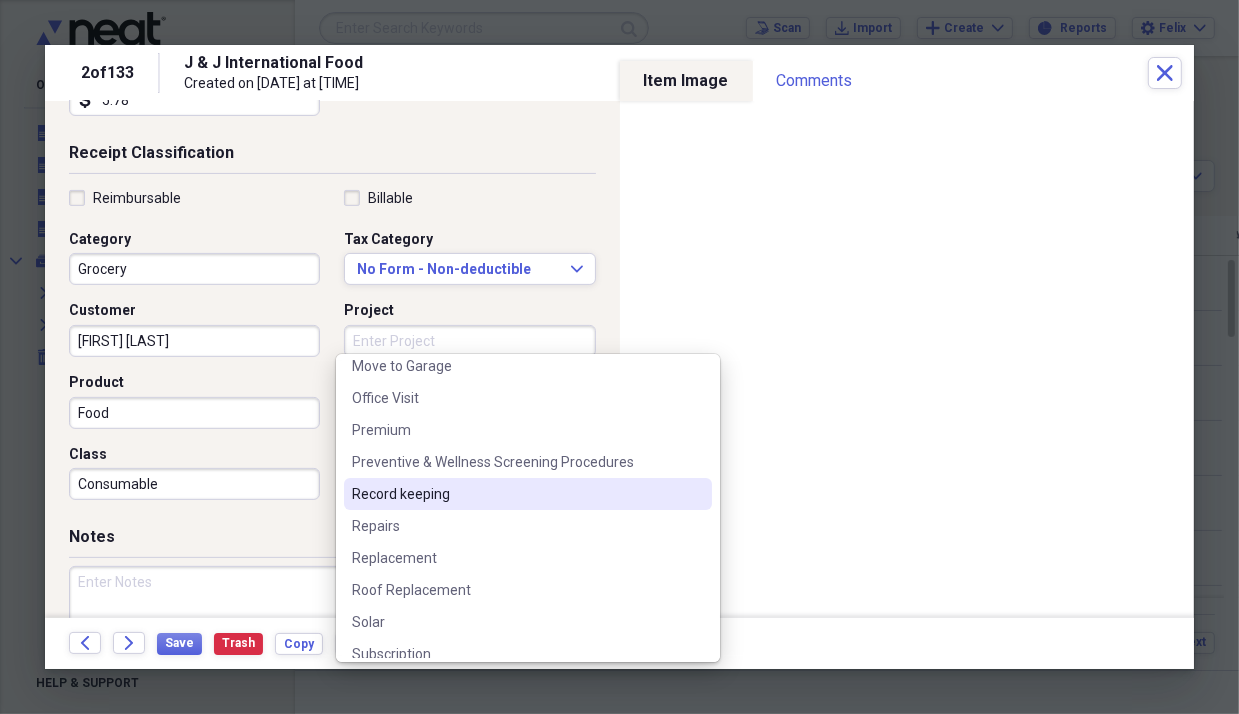 click on "Record keeping" at bounding box center (516, 494) 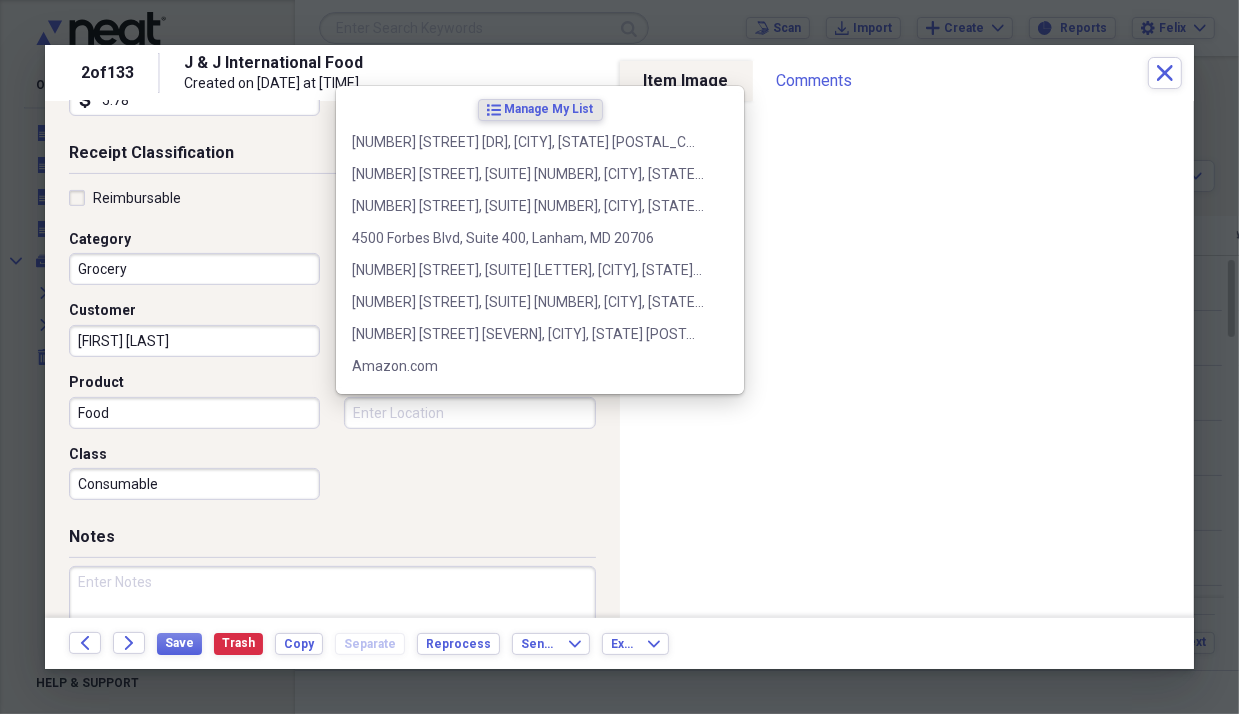 click on "Location" at bounding box center (469, 413) 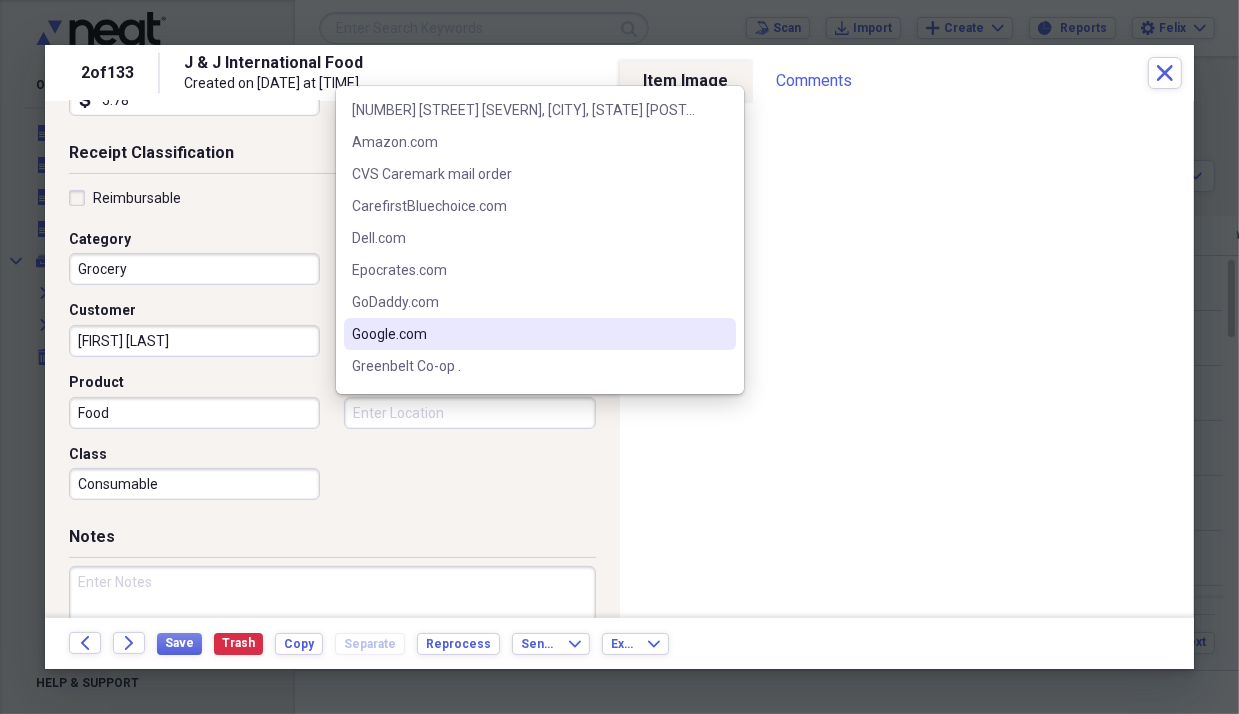 scroll, scrollTop: 124, scrollLeft: 0, axis: vertical 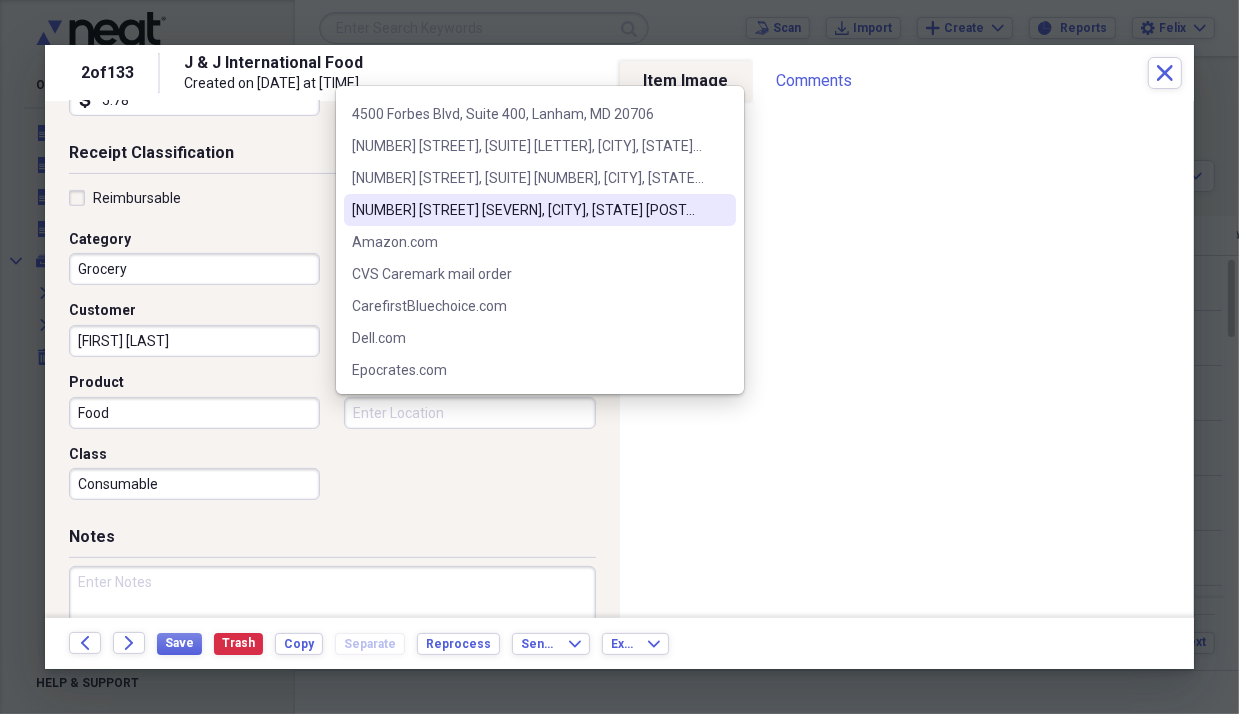 click on "[NUMBER] [STREET] [SEVERN], [CITY], [STATE] [POSTAL_CODE]" at bounding box center (528, 210) 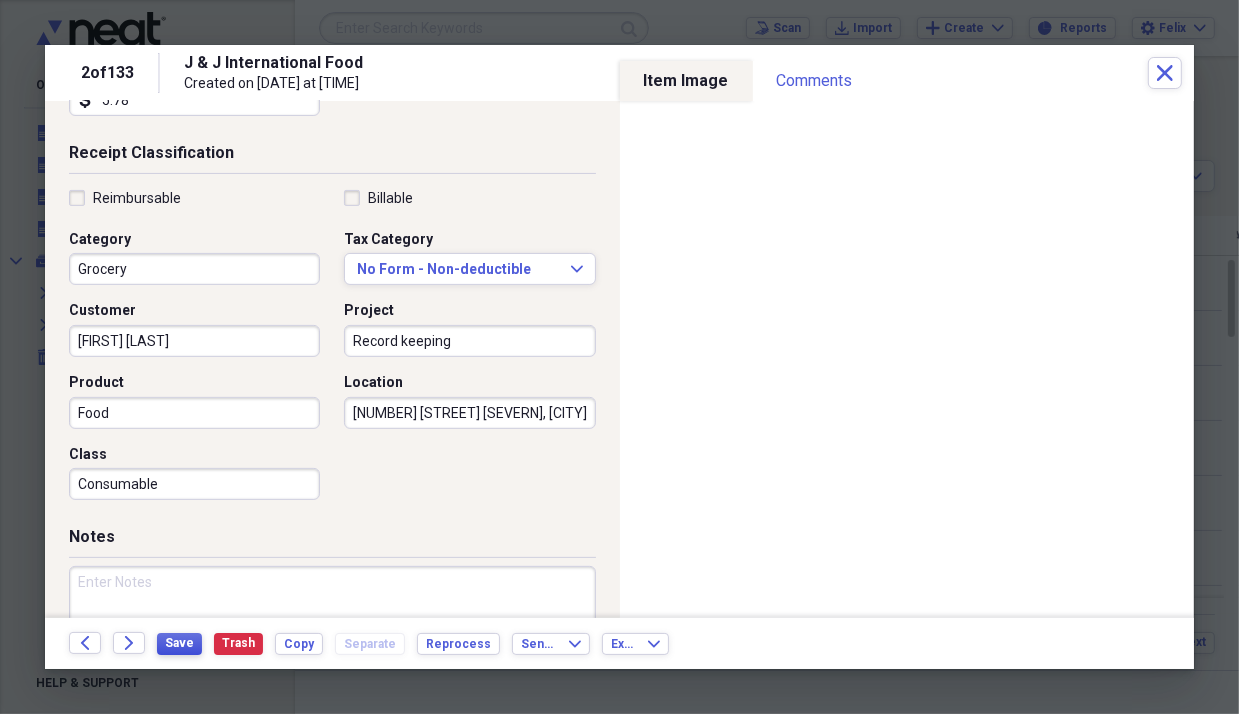click on "Save" at bounding box center [179, 643] 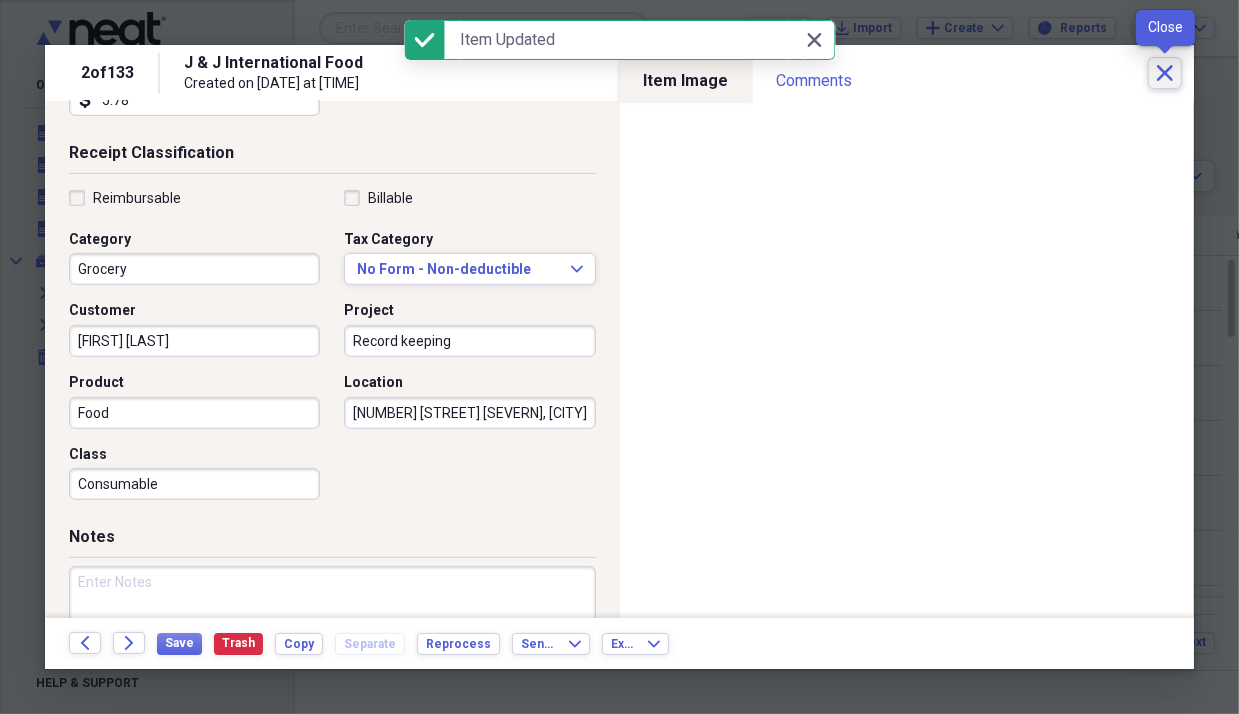 click on "Close" 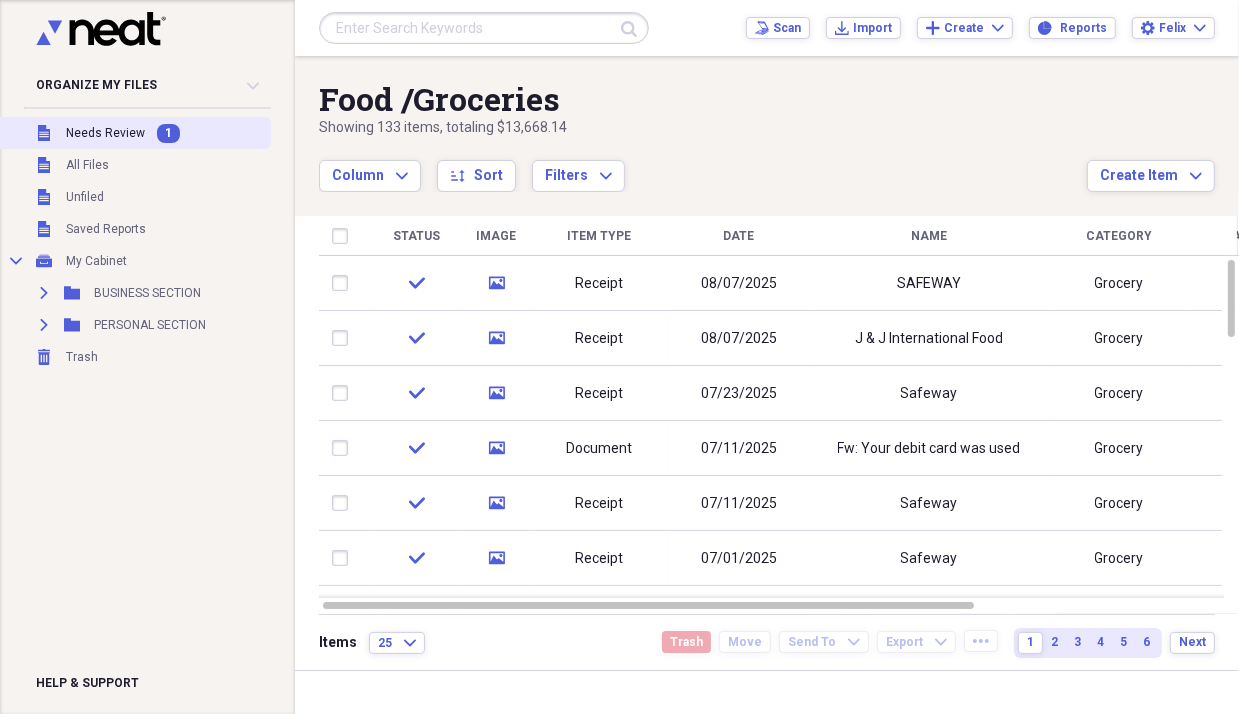click on "Needs Review" at bounding box center [105, 133] 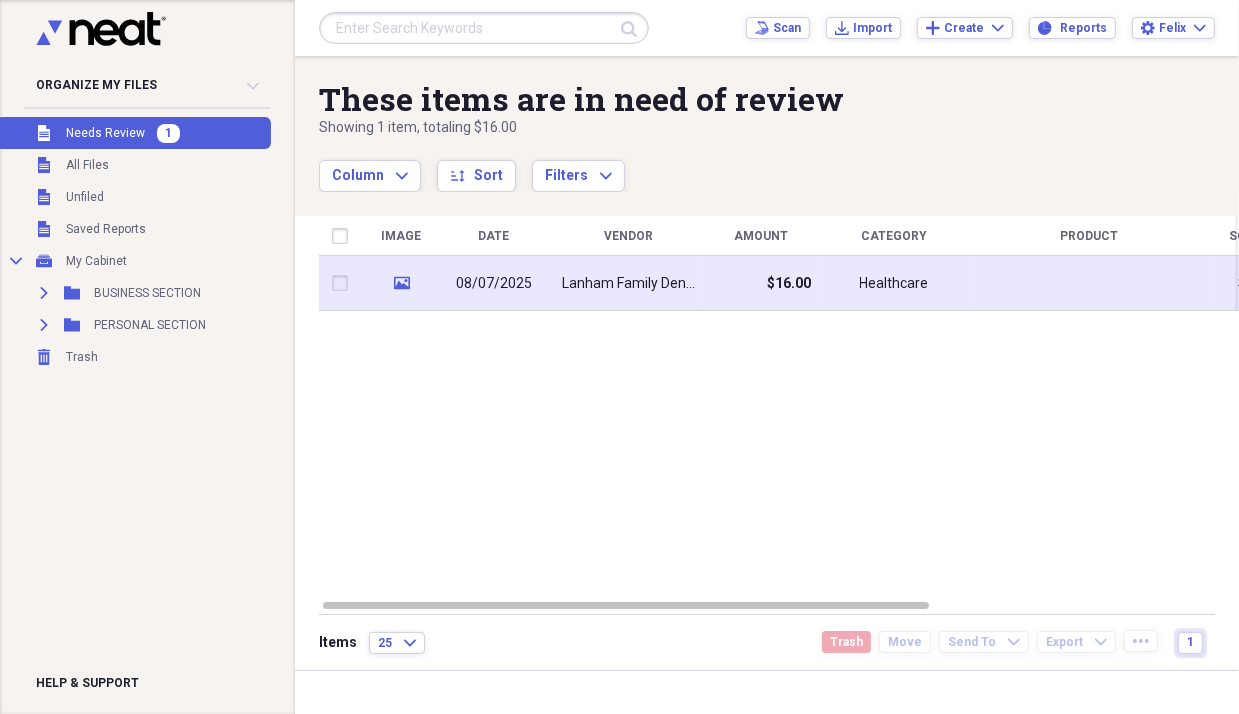 click on "$16.00" at bounding box center (761, 283) 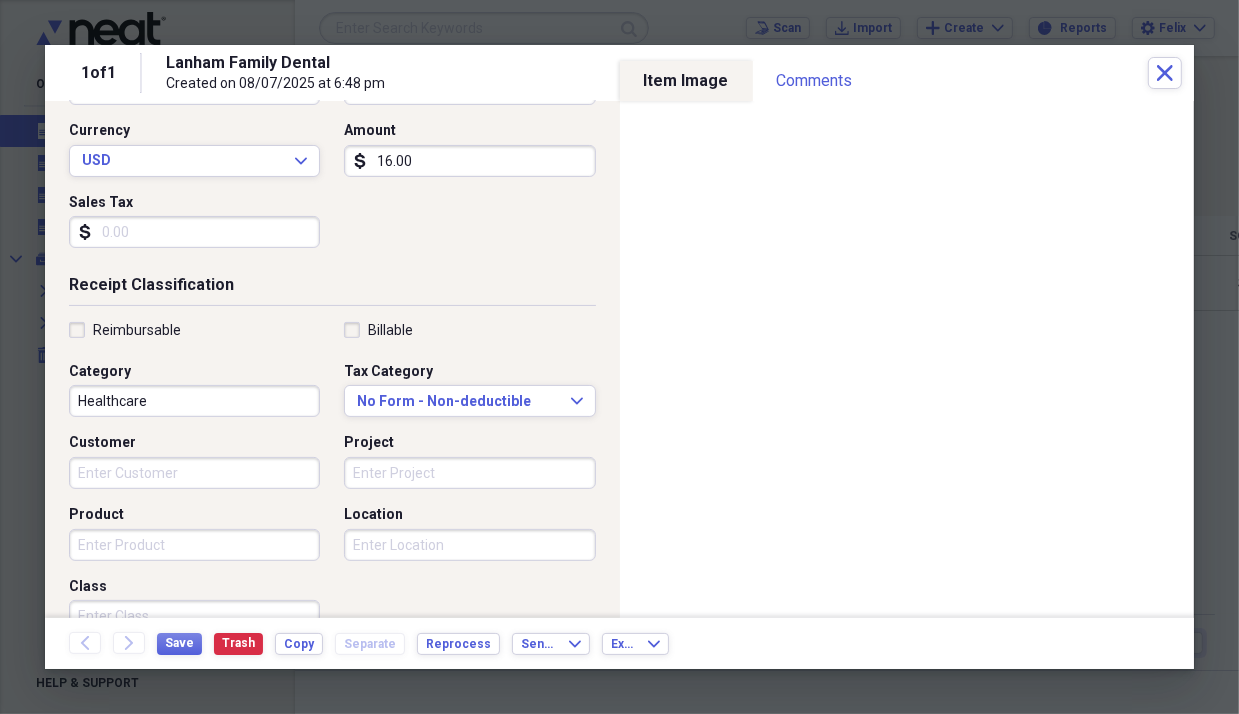 scroll, scrollTop: 300, scrollLeft: 0, axis: vertical 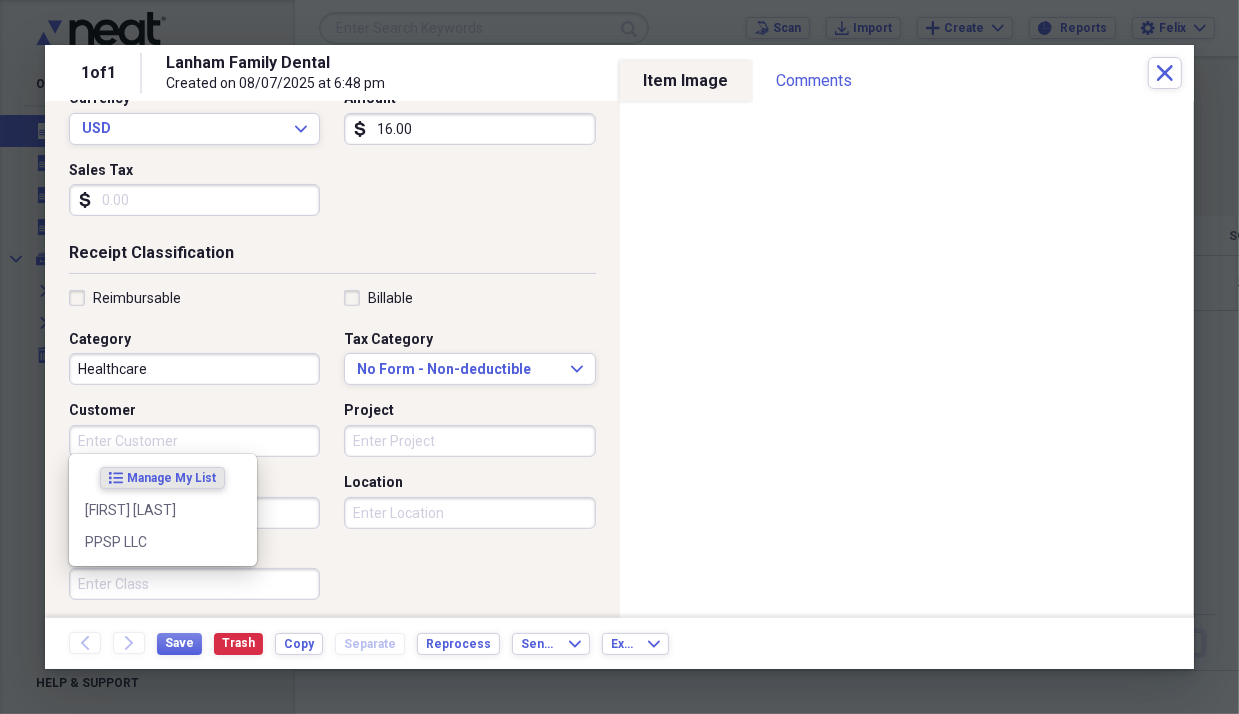 click on "Customer" at bounding box center (194, 441) 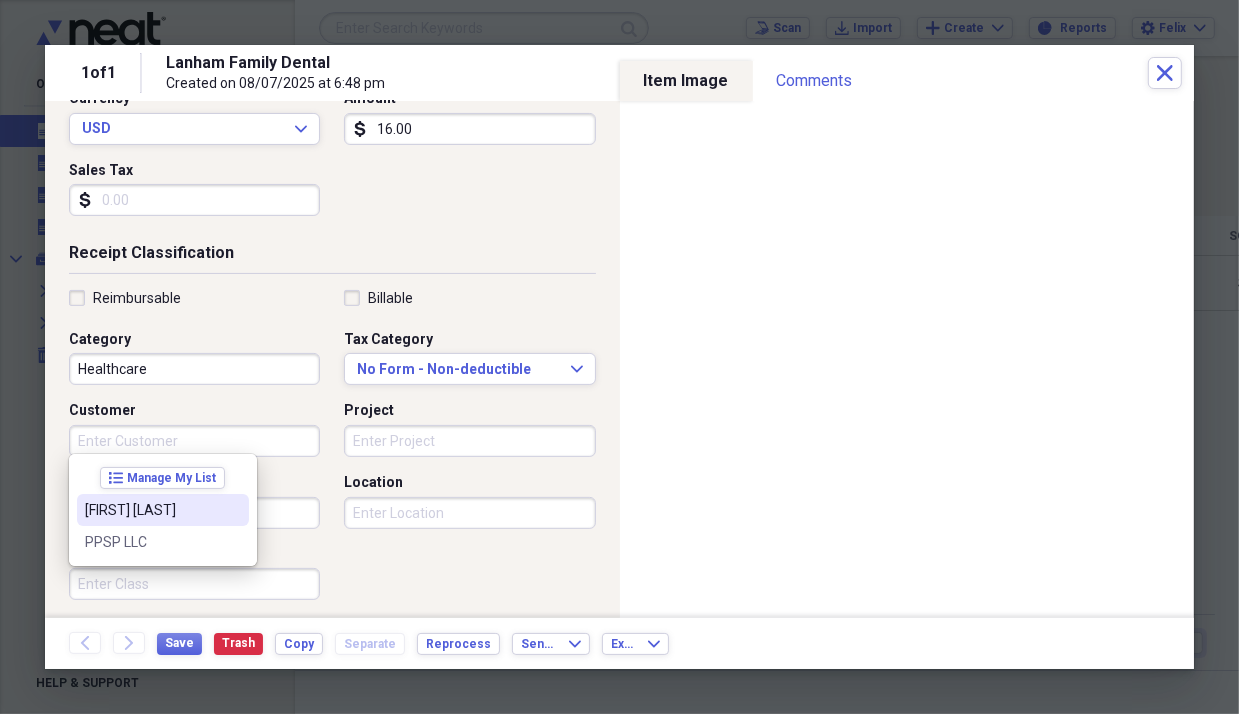 click on "[FIRST] [LAST]" at bounding box center (151, 510) 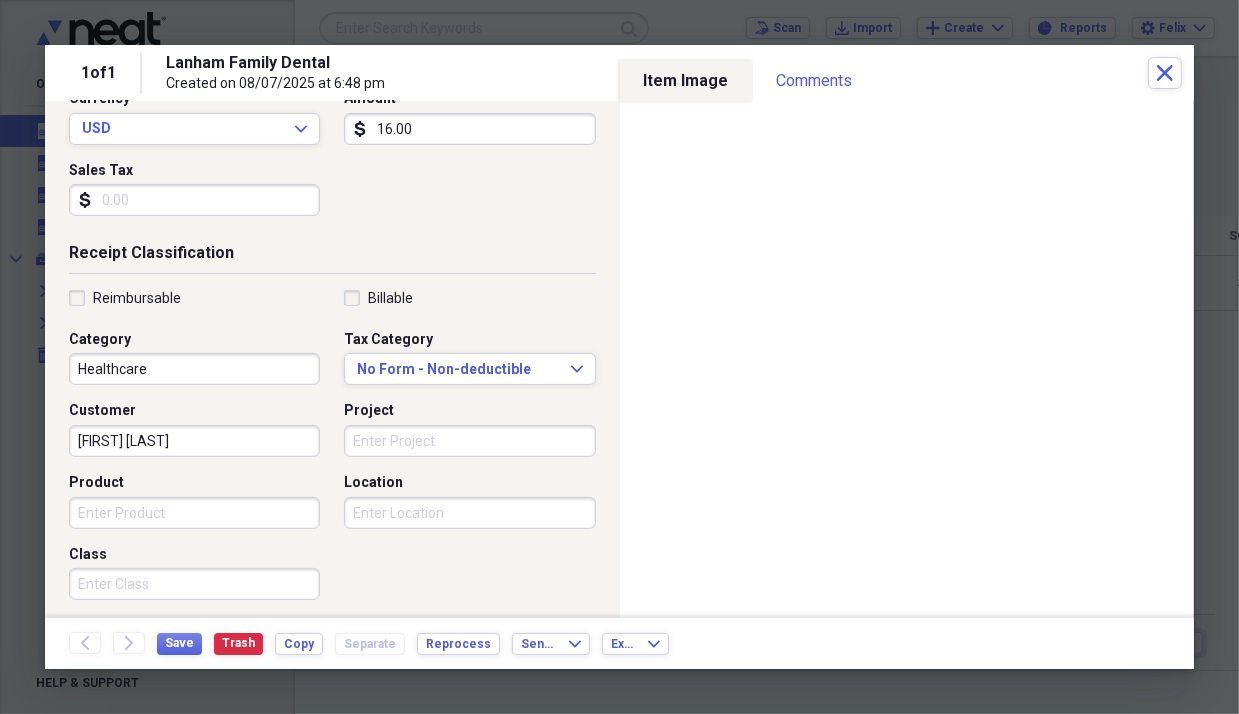 scroll, scrollTop: 400, scrollLeft: 0, axis: vertical 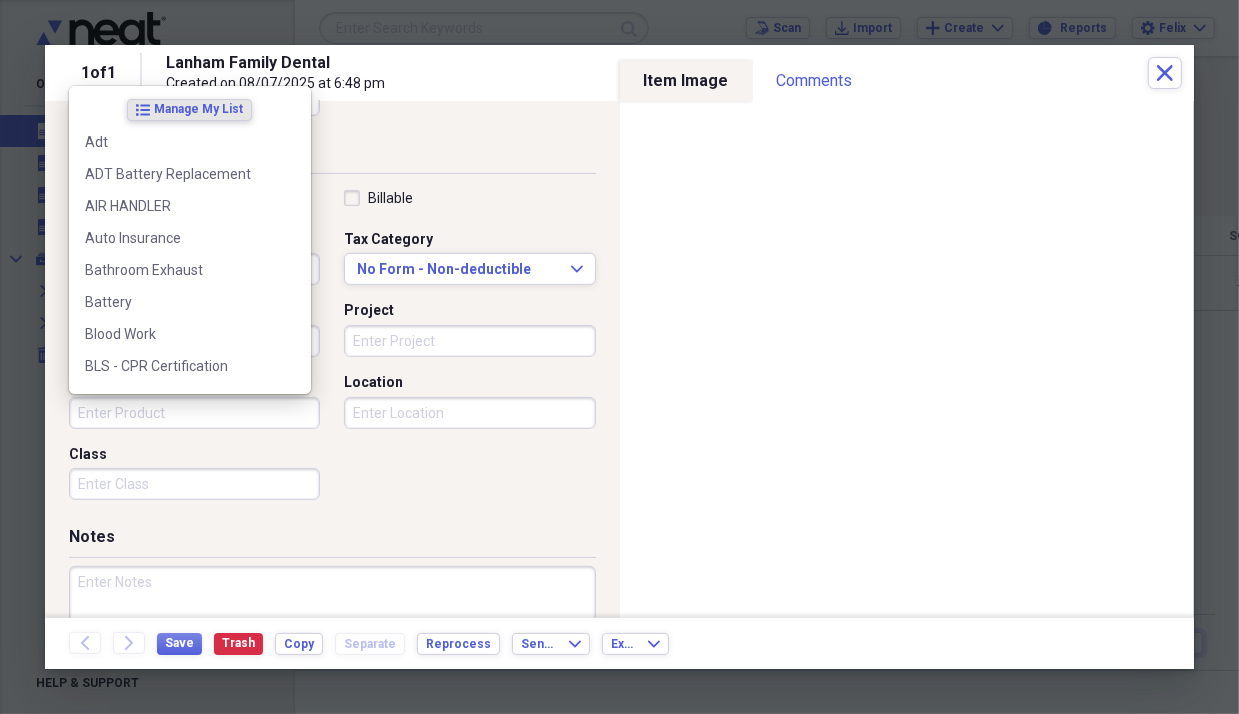click on "Product" at bounding box center [194, 413] 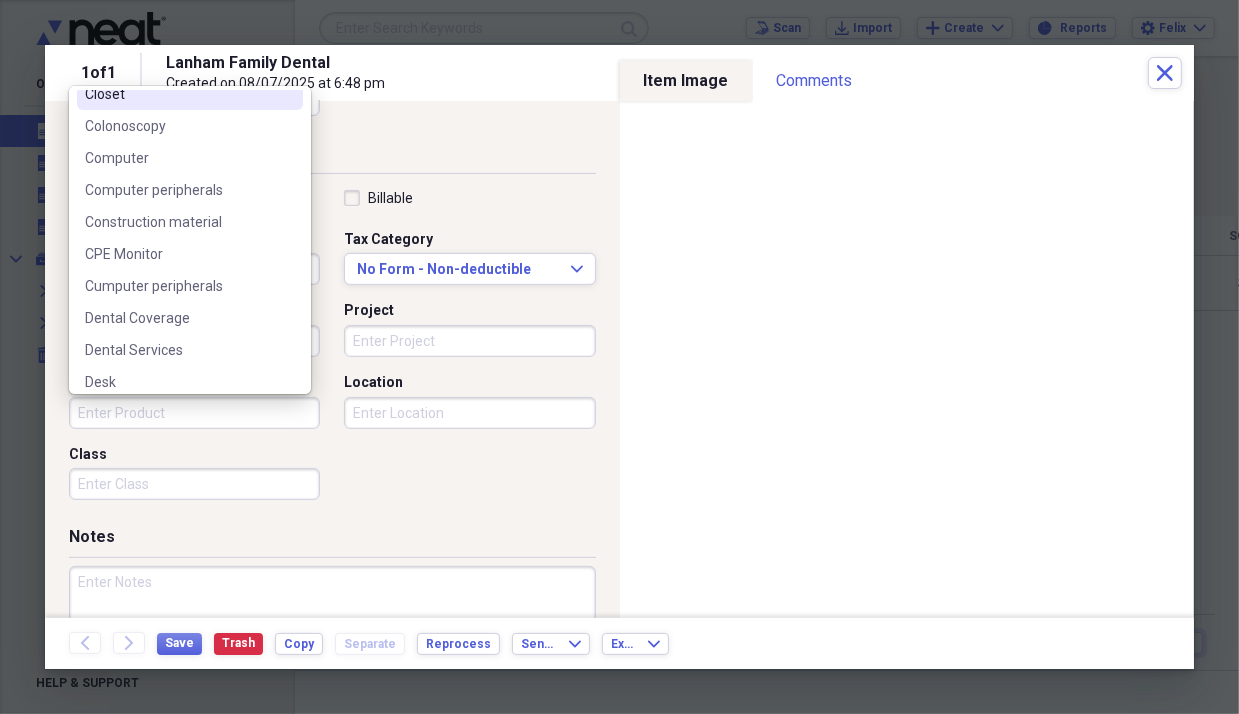 scroll, scrollTop: 500, scrollLeft: 0, axis: vertical 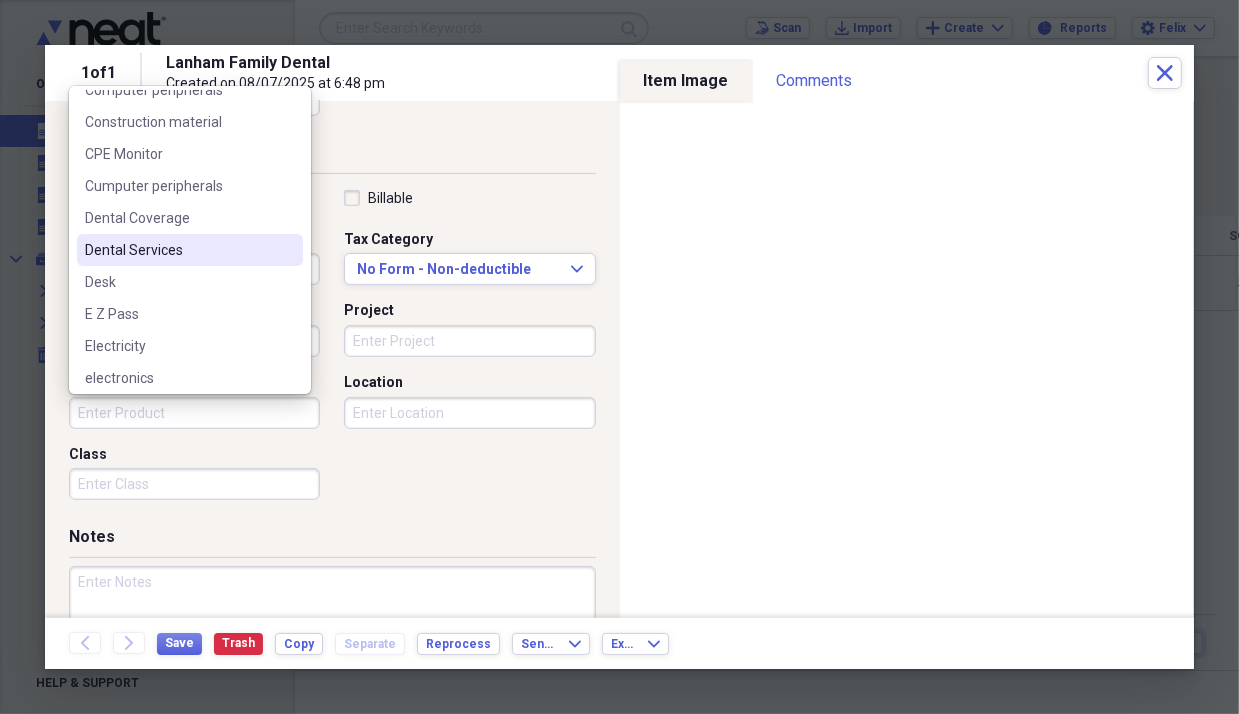 click on "Dental Services" at bounding box center (178, 250) 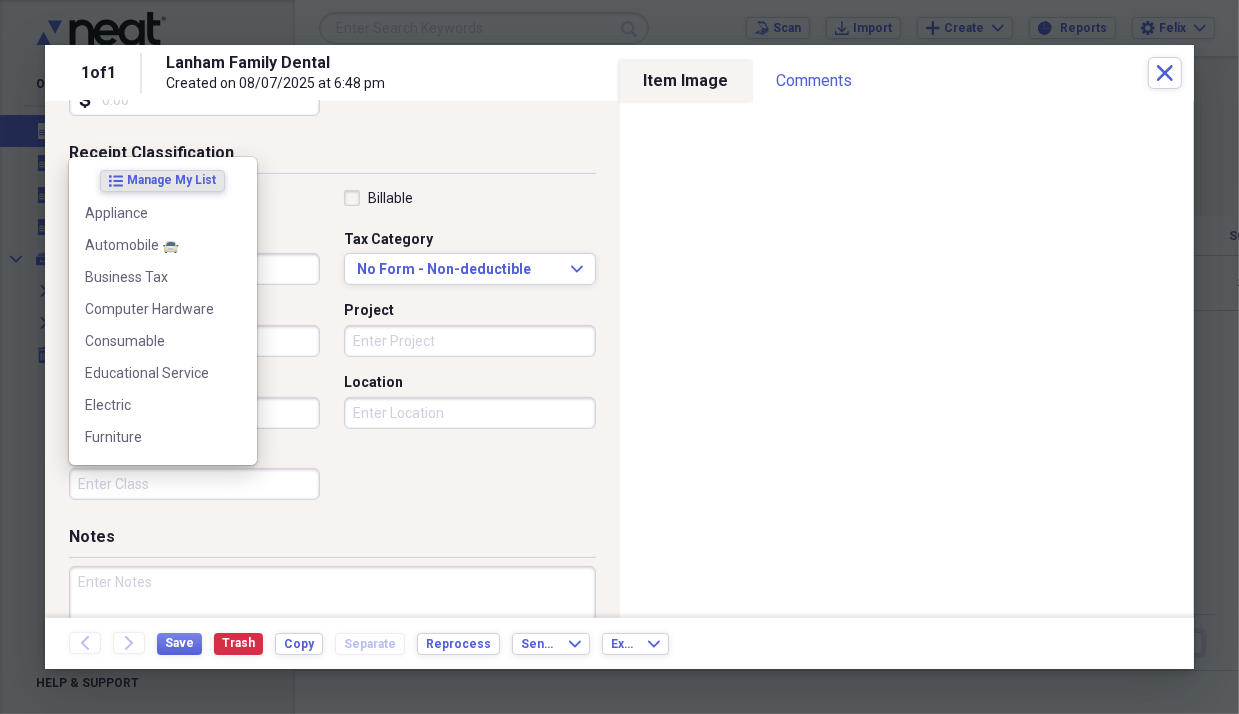 click on "Class" at bounding box center [194, 484] 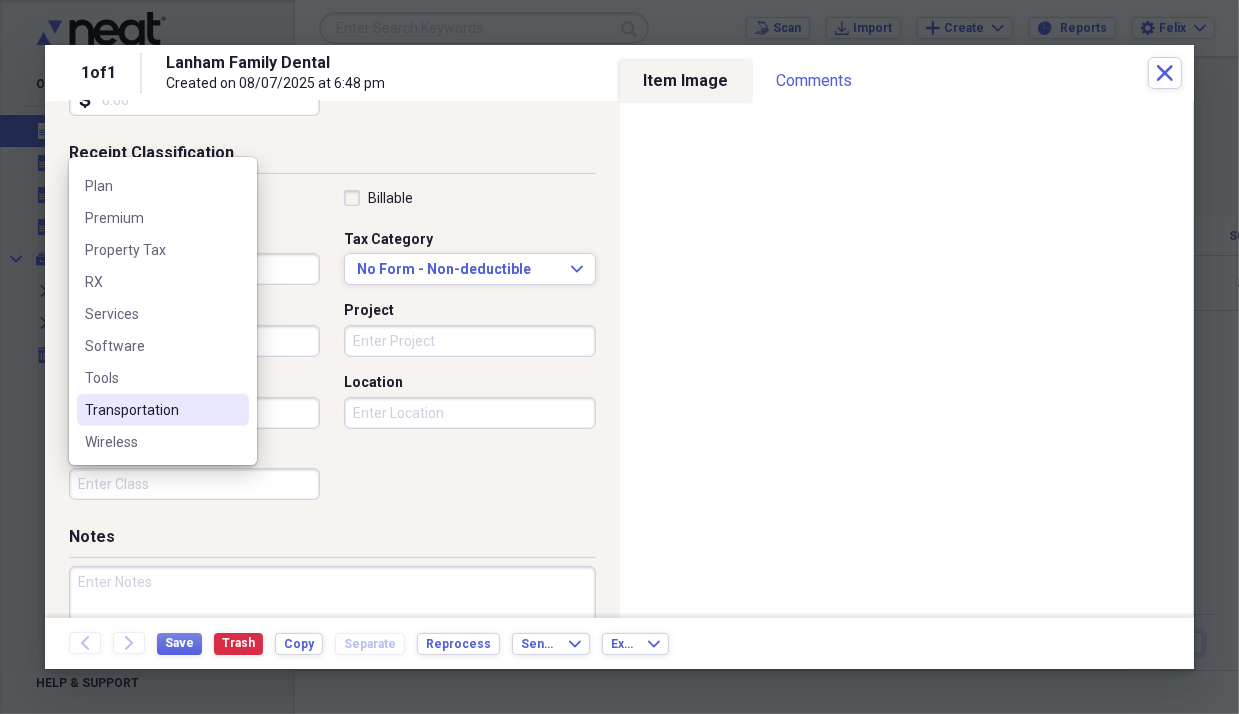 scroll, scrollTop: 700, scrollLeft: 0, axis: vertical 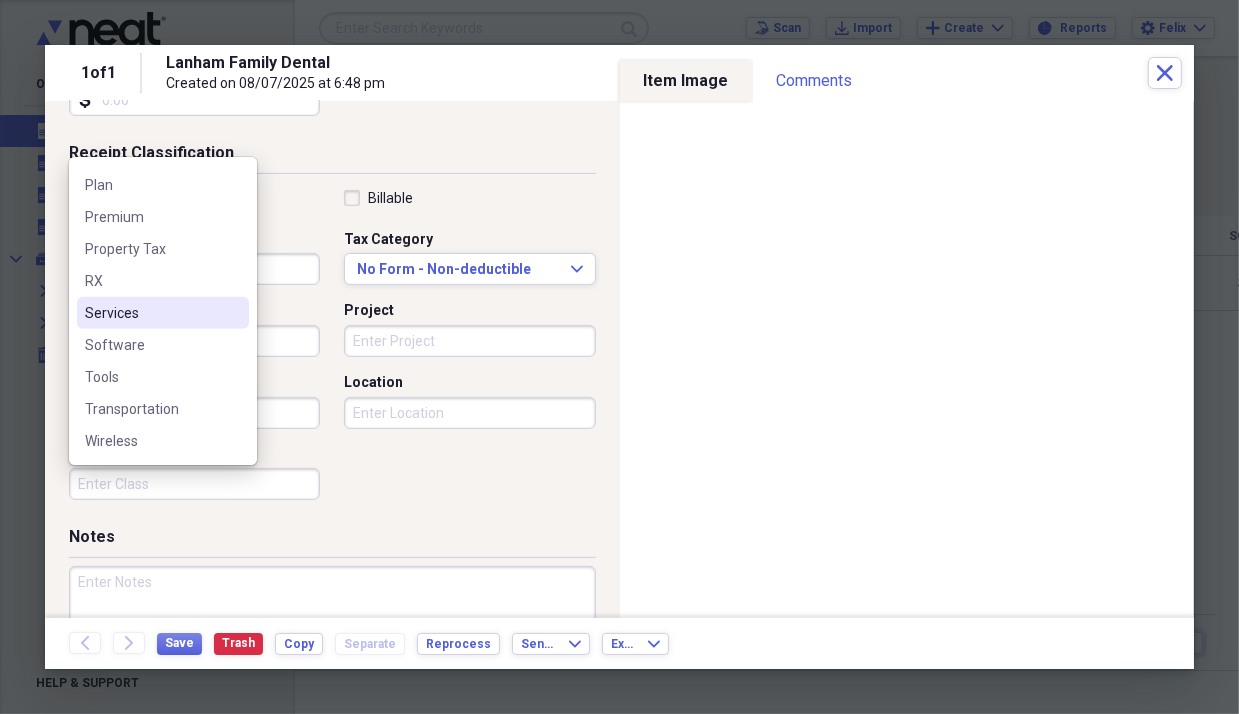 click on "Services" at bounding box center [163, 313] 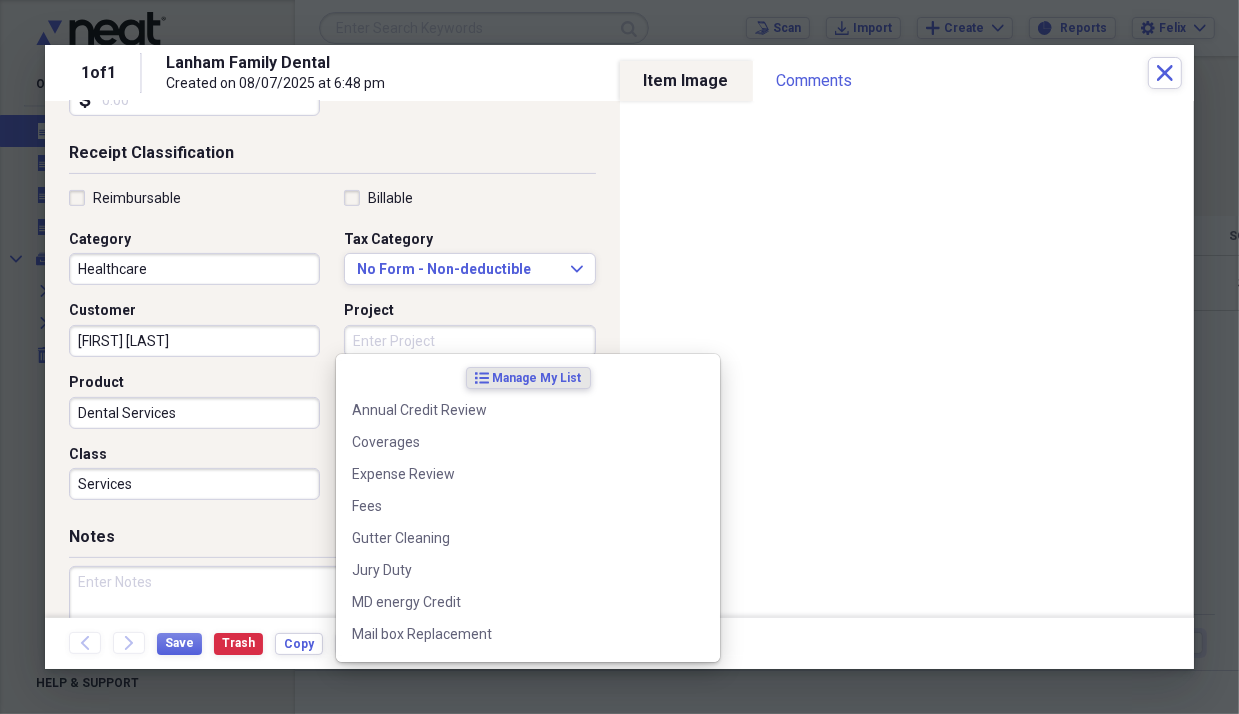 click on "Project" at bounding box center [469, 341] 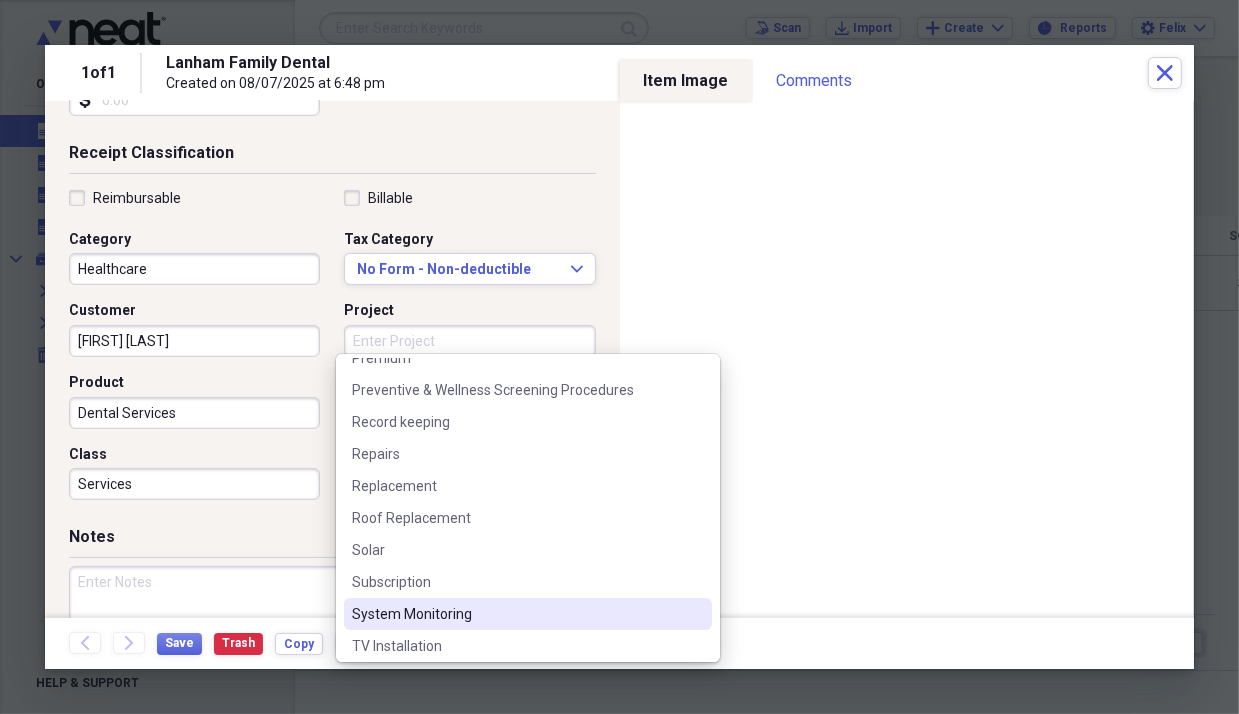 scroll, scrollTop: 272, scrollLeft: 0, axis: vertical 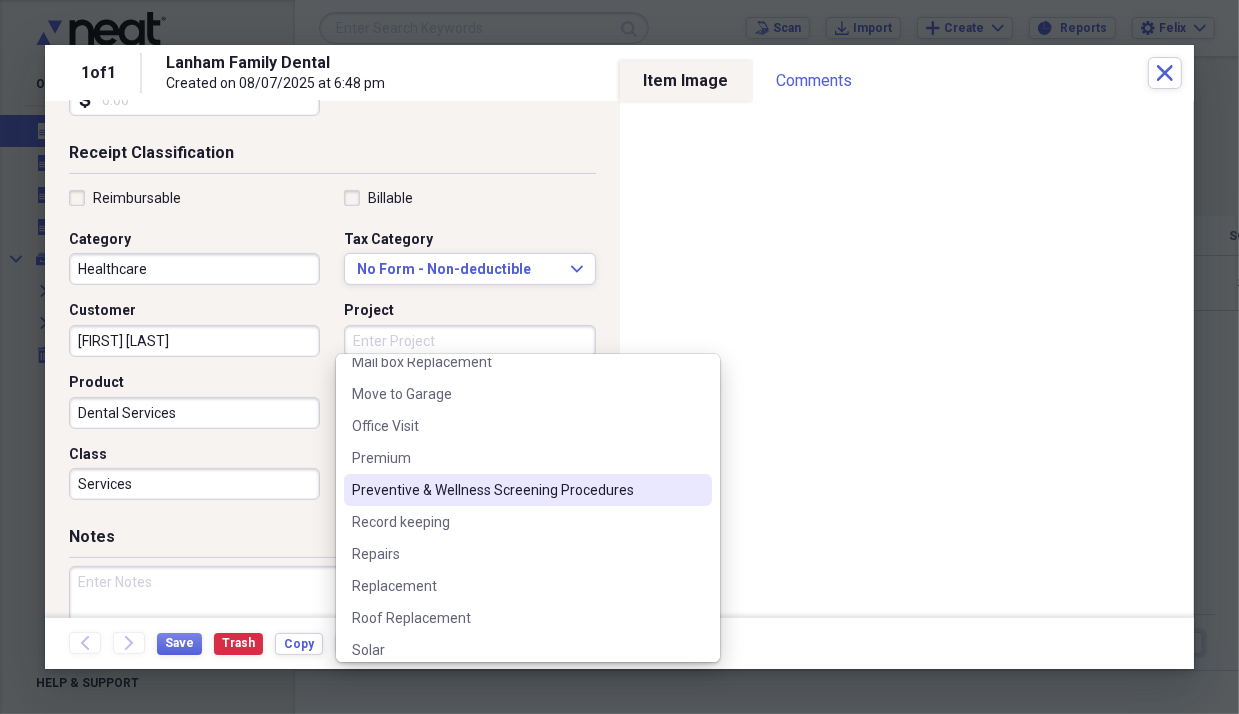 click on "Preventive & Wellness Screening Procedures" at bounding box center [516, 490] 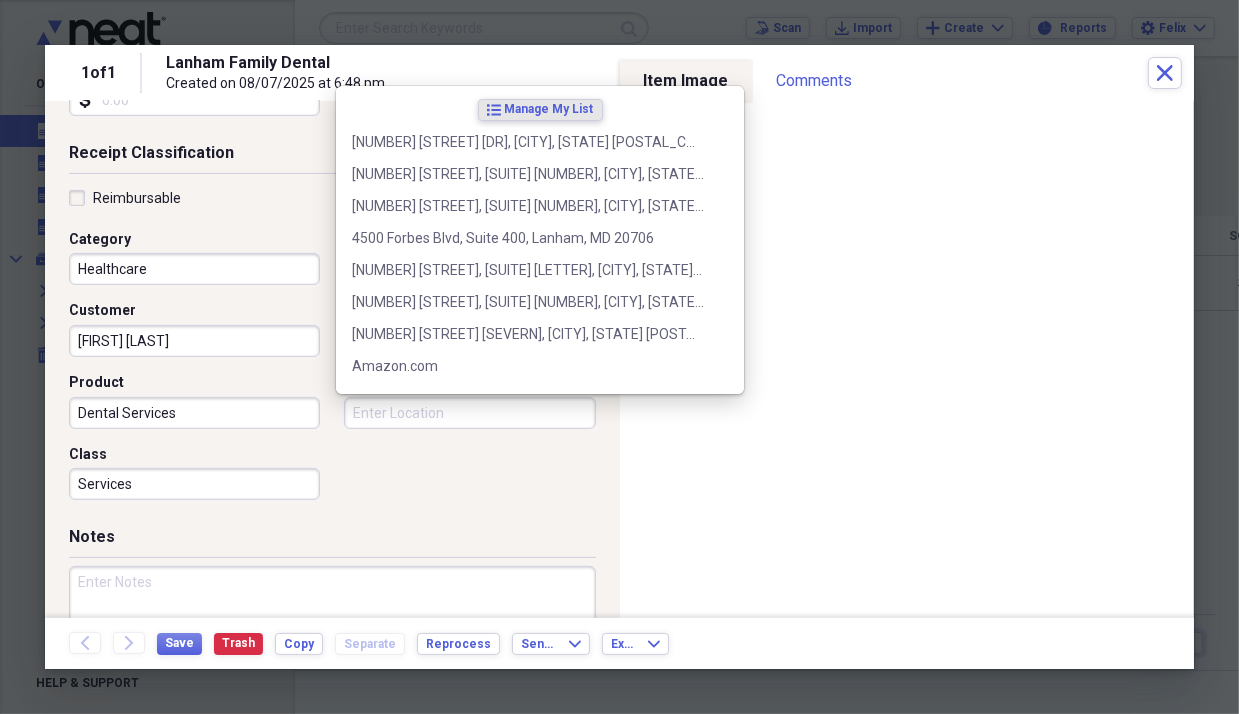 click on "Location" at bounding box center (469, 413) 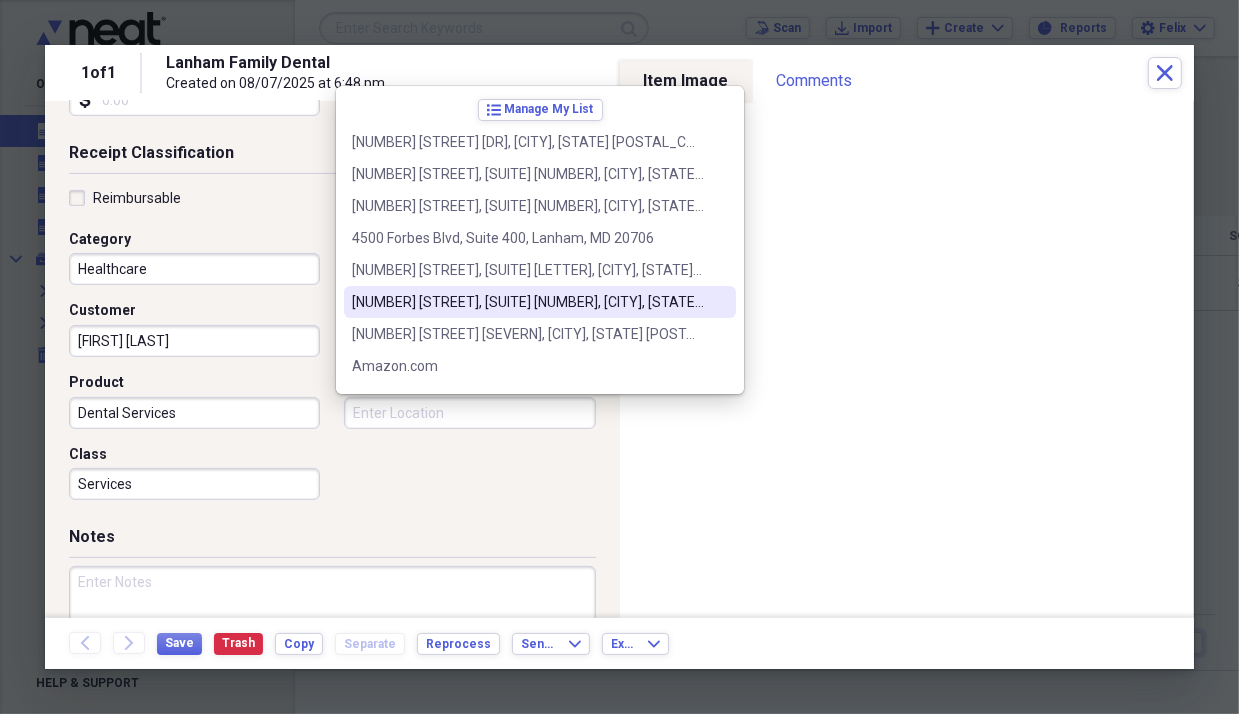 click on "[NUMBER] [STREET], [SUITE] [NUMBER], [CITY], [STATE] [POSTAL_CODE]" at bounding box center (528, 302) 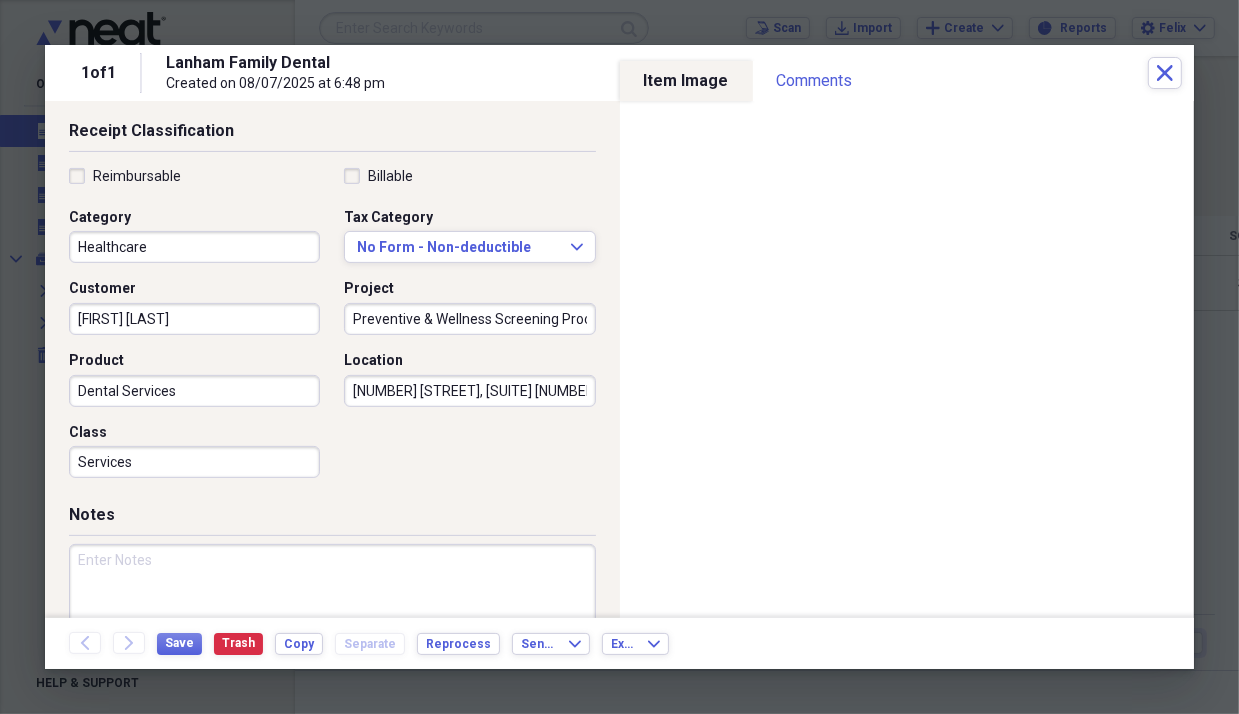 scroll, scrollTop: 496, scrollLeft: 0, axis: vertical 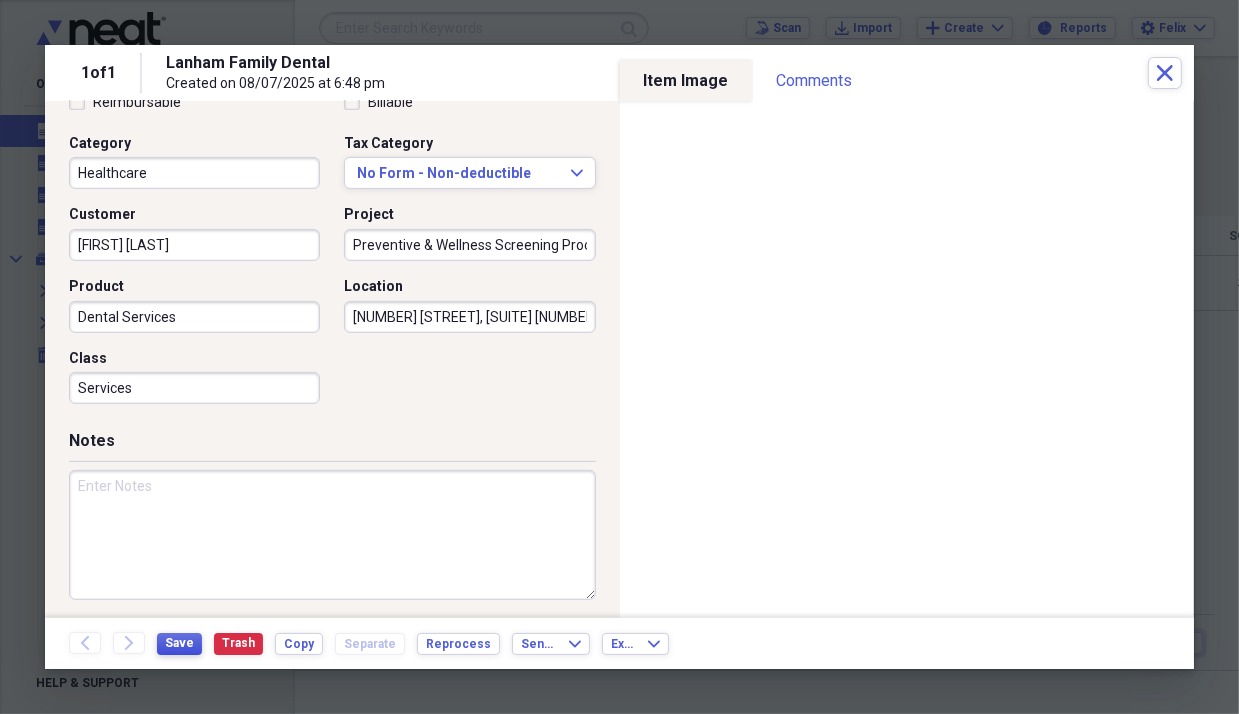 click on "Save" at bounding box center [179, 643] 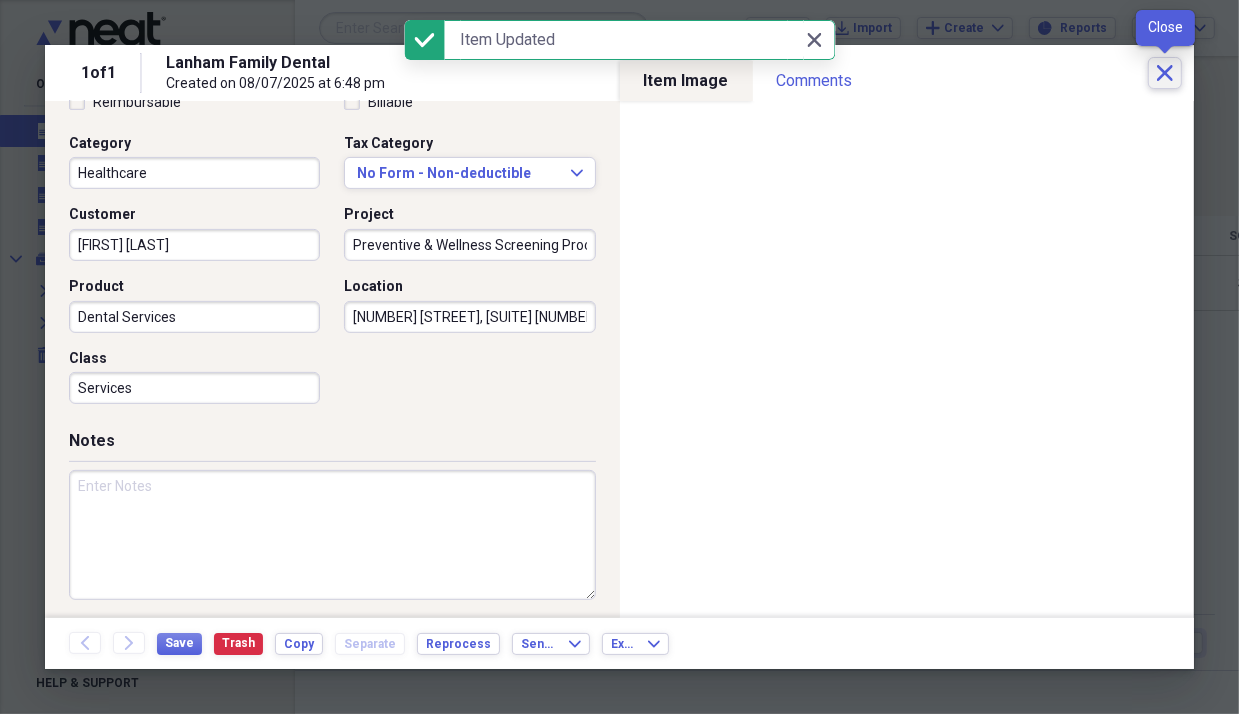 click 